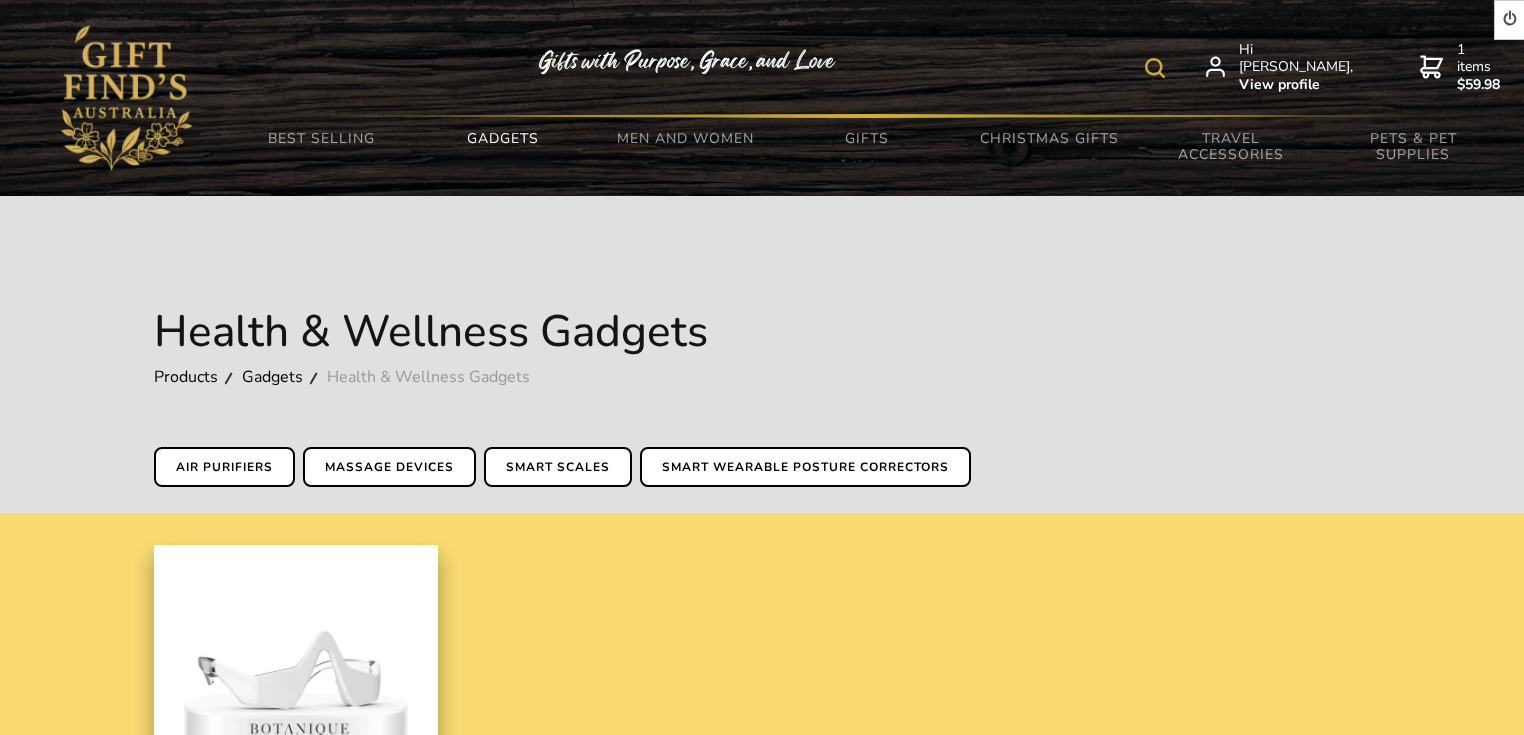 scroll, scrollTop: 81, scrollLeft: 0, axis: vertical 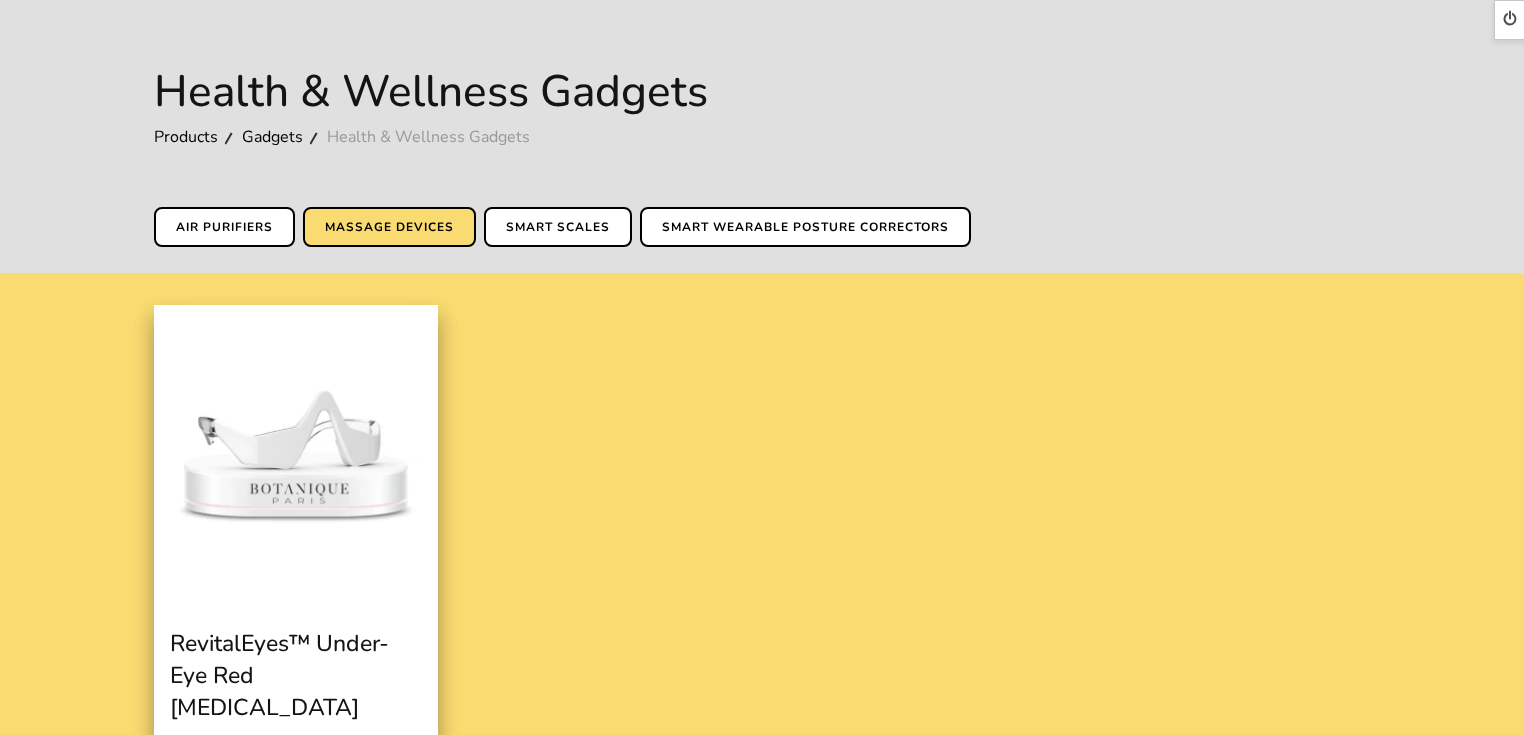 click on "Massage Devices" at bounding box center [389, 227] 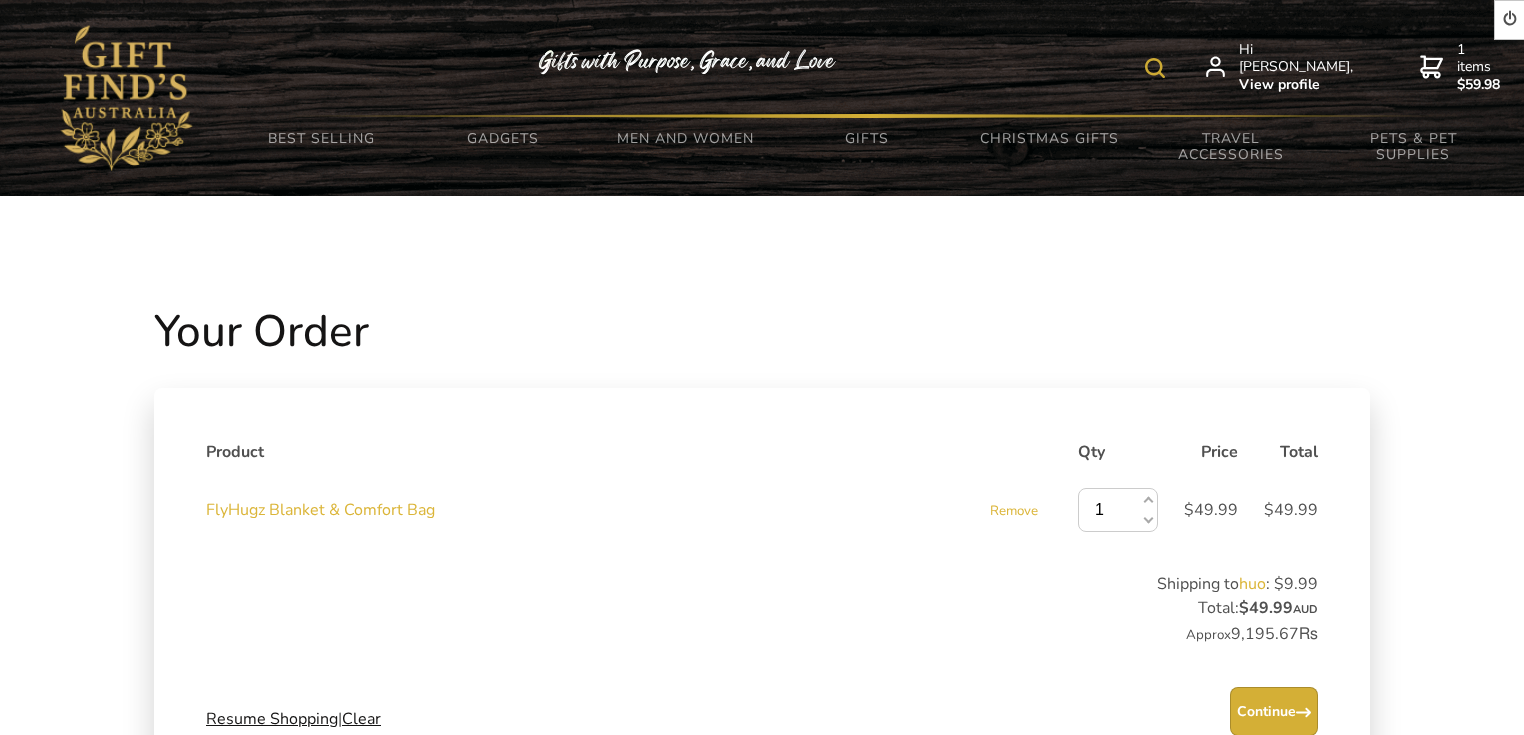 scroll, scrollTop: 0, scrollLeft: 0, axis: both 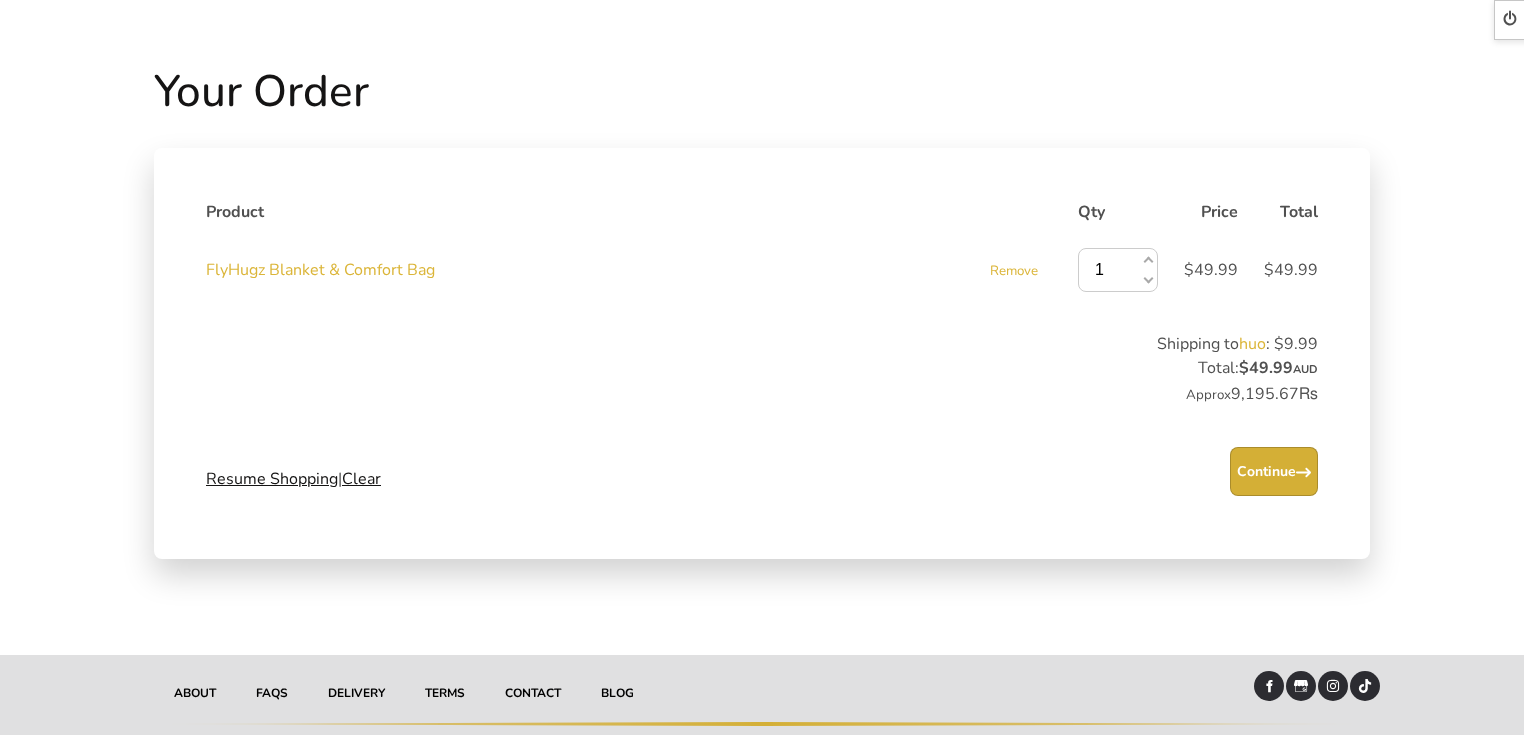 click on "Remove
FlyHugz Blanket & Comfort Bag" at bounding box center (630, 270) 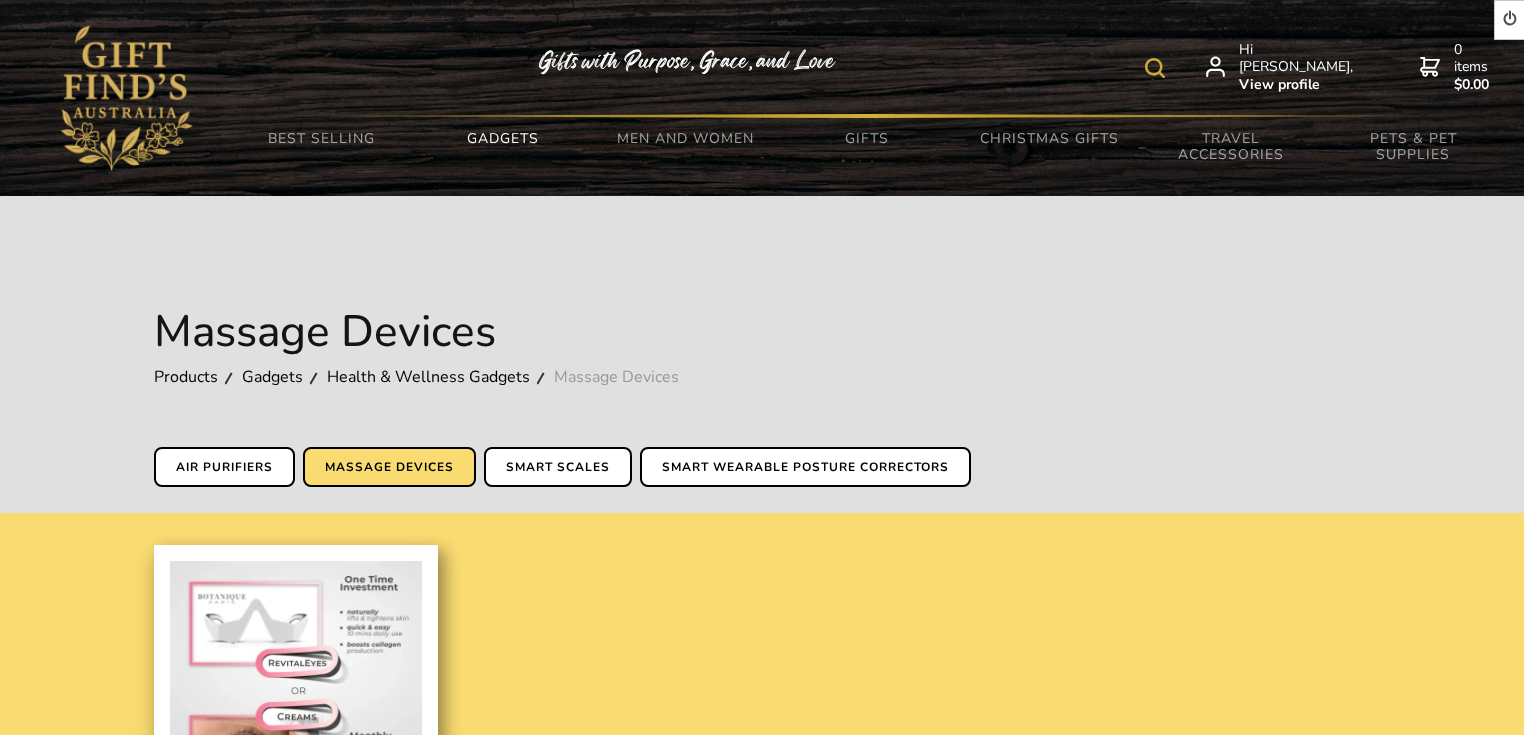 scroll, scrollTop: 240, scrollLeft: 0, axis: vertical 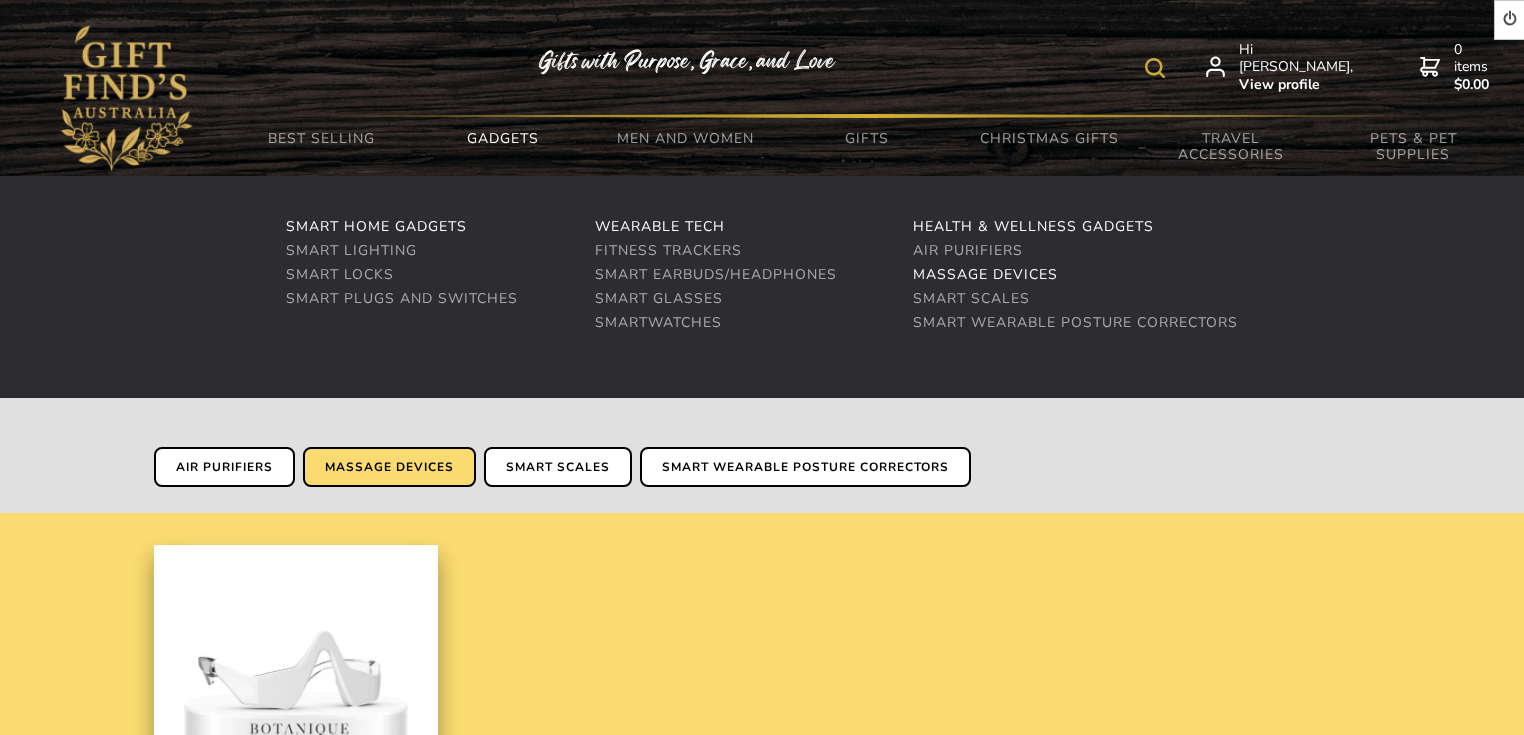 click on "Massage Devices" at bounding box center (985, 274) 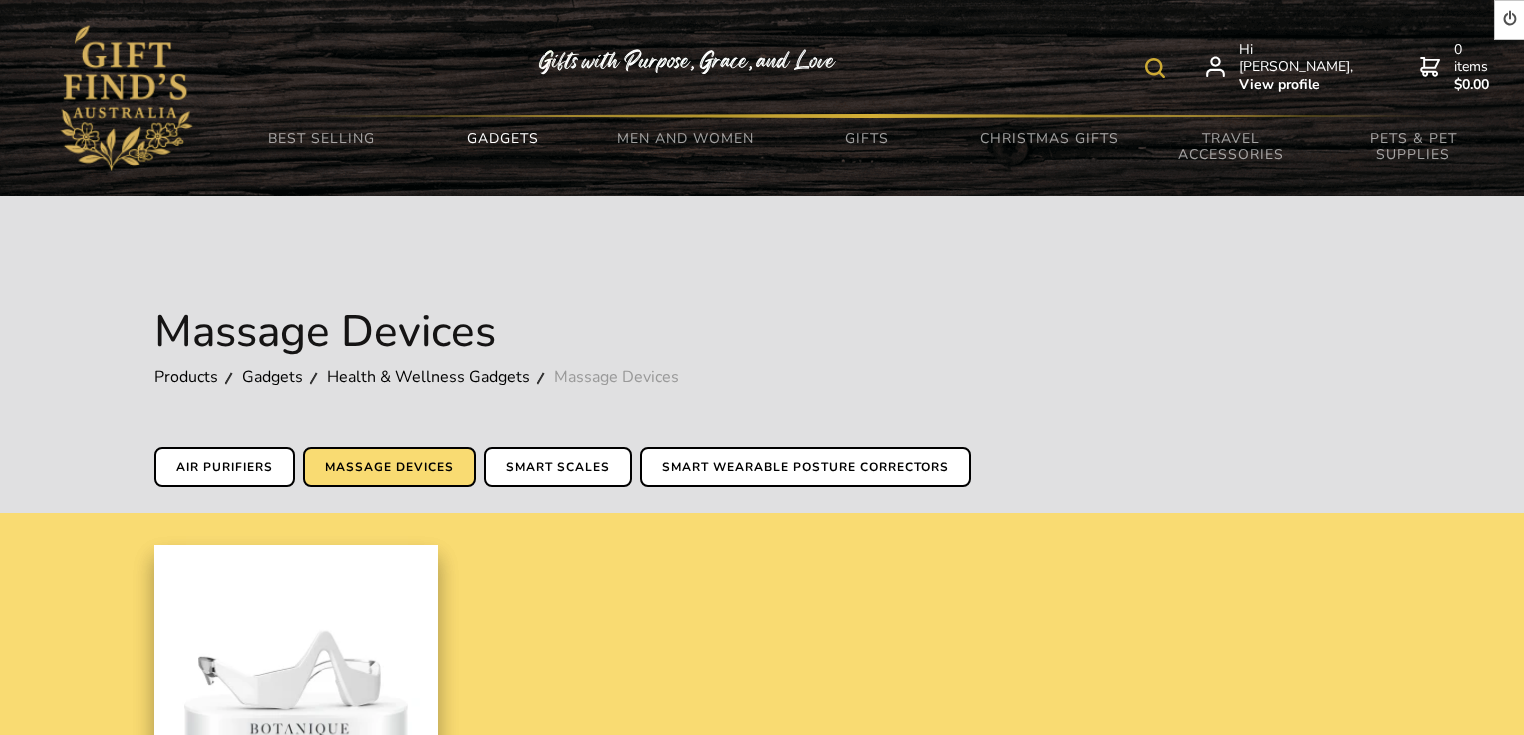 scroll, scrollTop: 0, scrollLeft: 0, axis: both 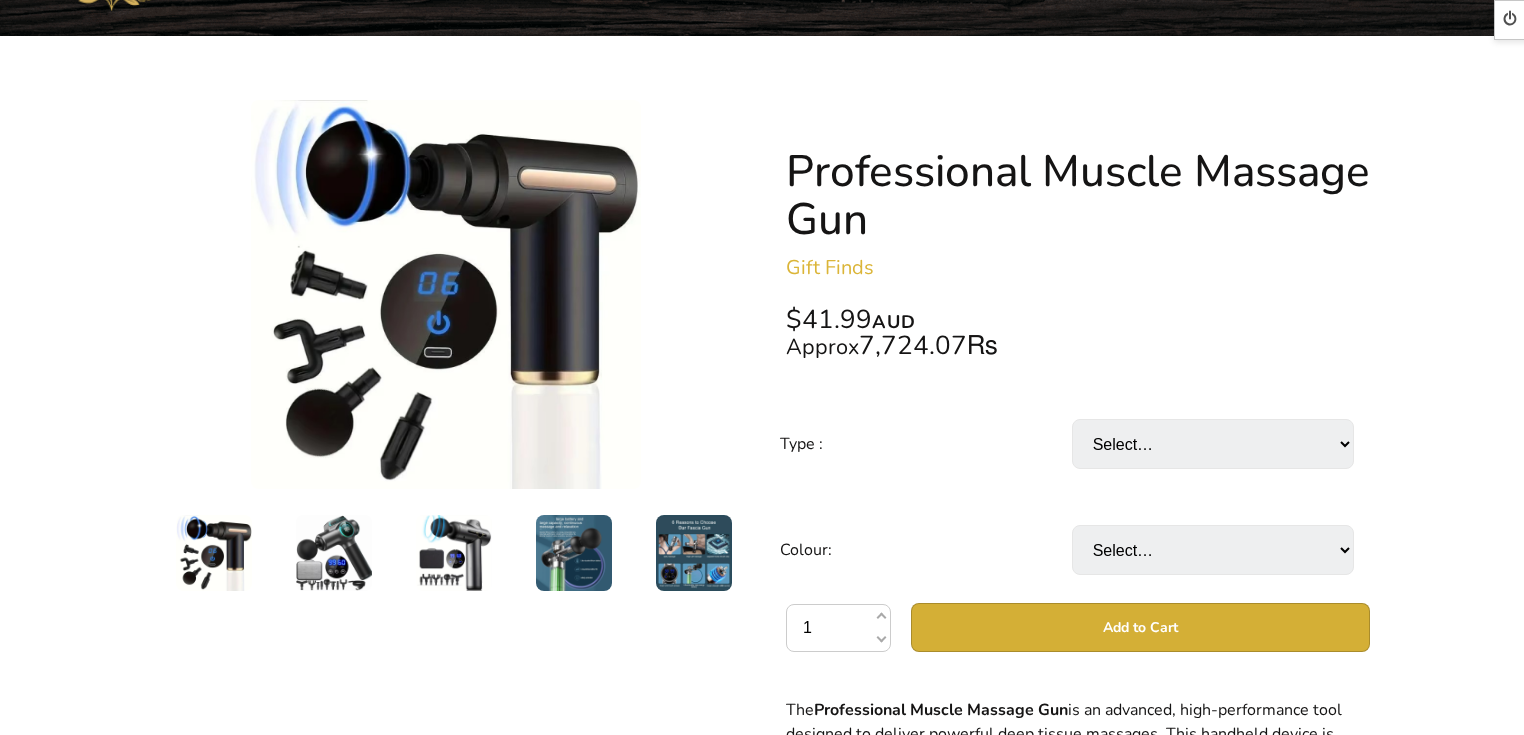 click at bounding box center [334, 553] 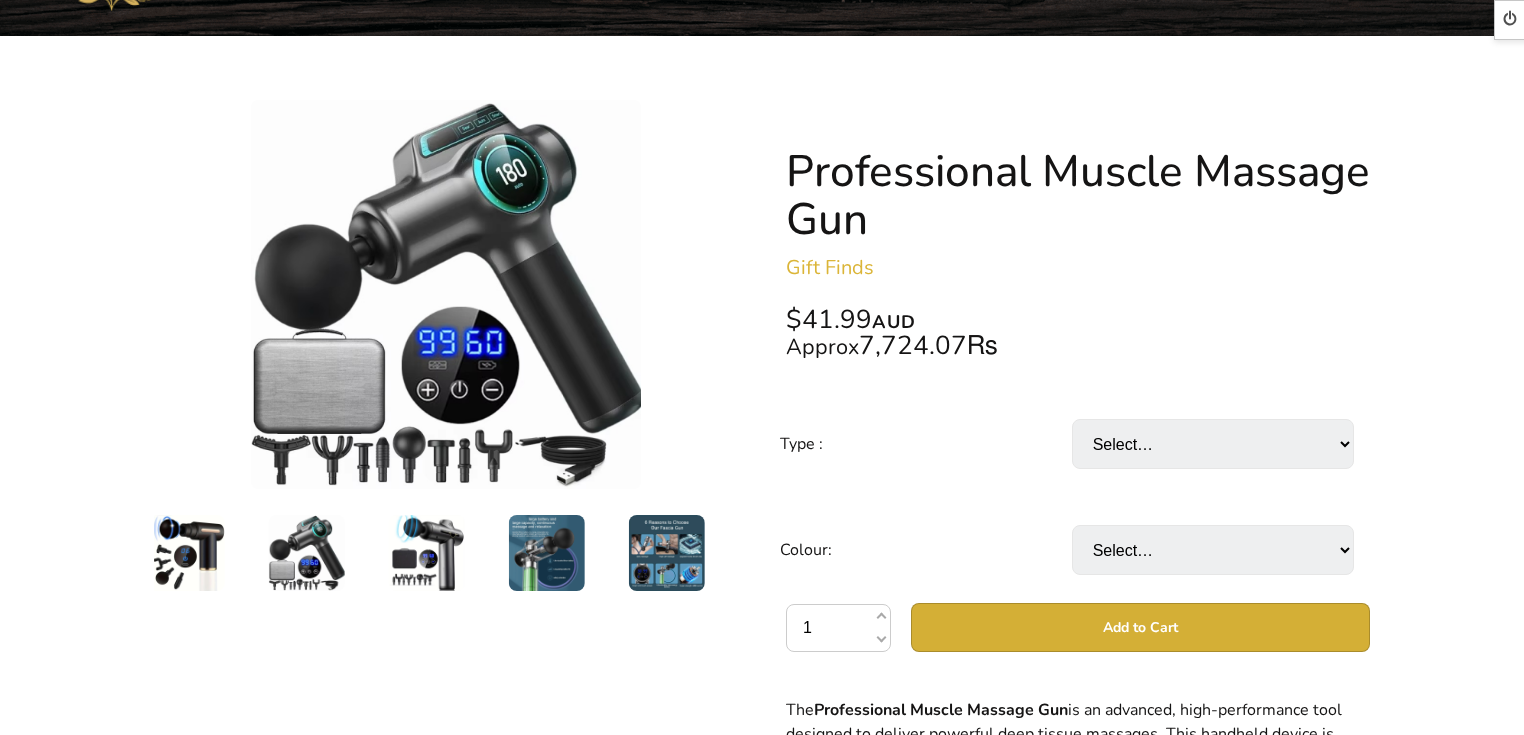 click on "Gift Finds" at bounding box center (1078, 268) 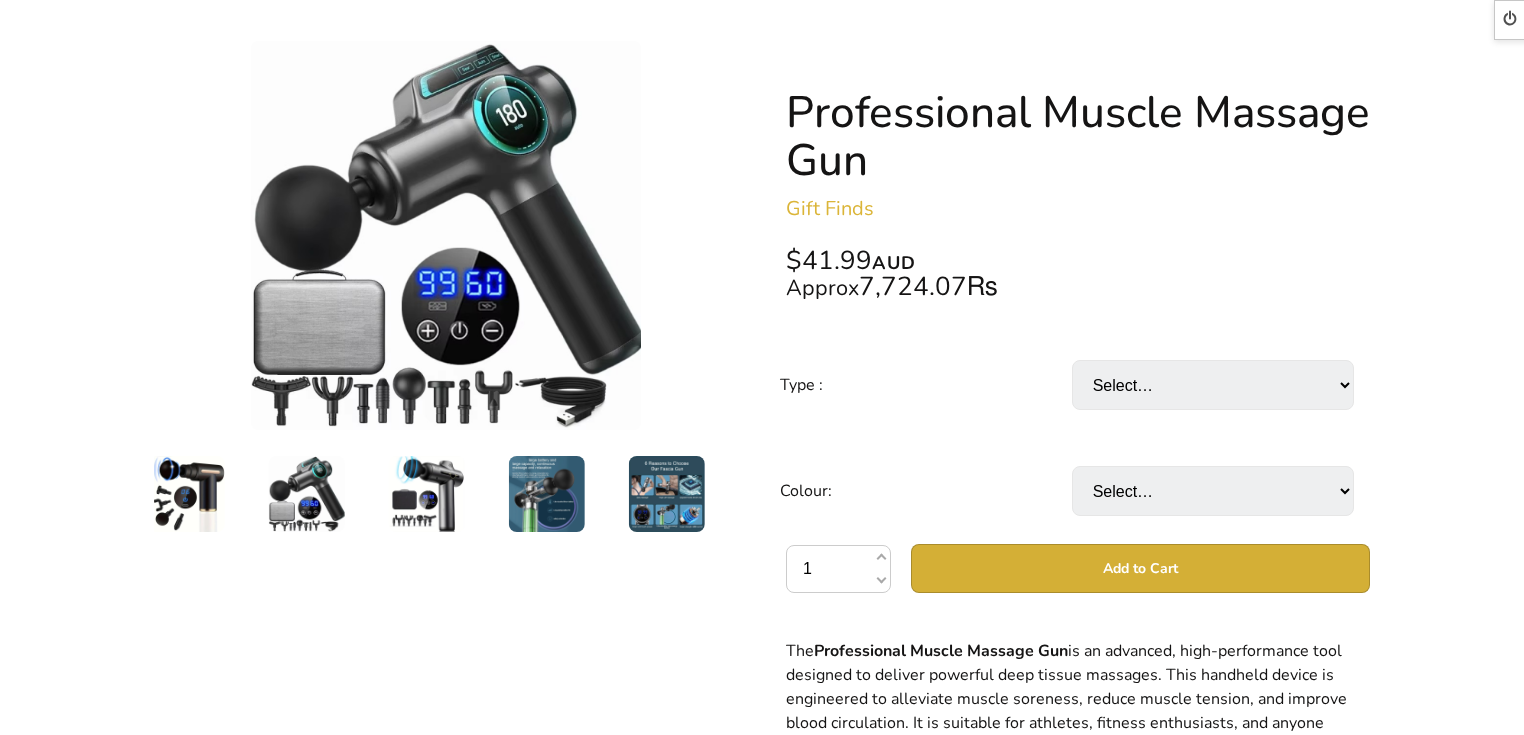 scroll, scrollTop: 320, scrollLeft: 0, axis: vertical 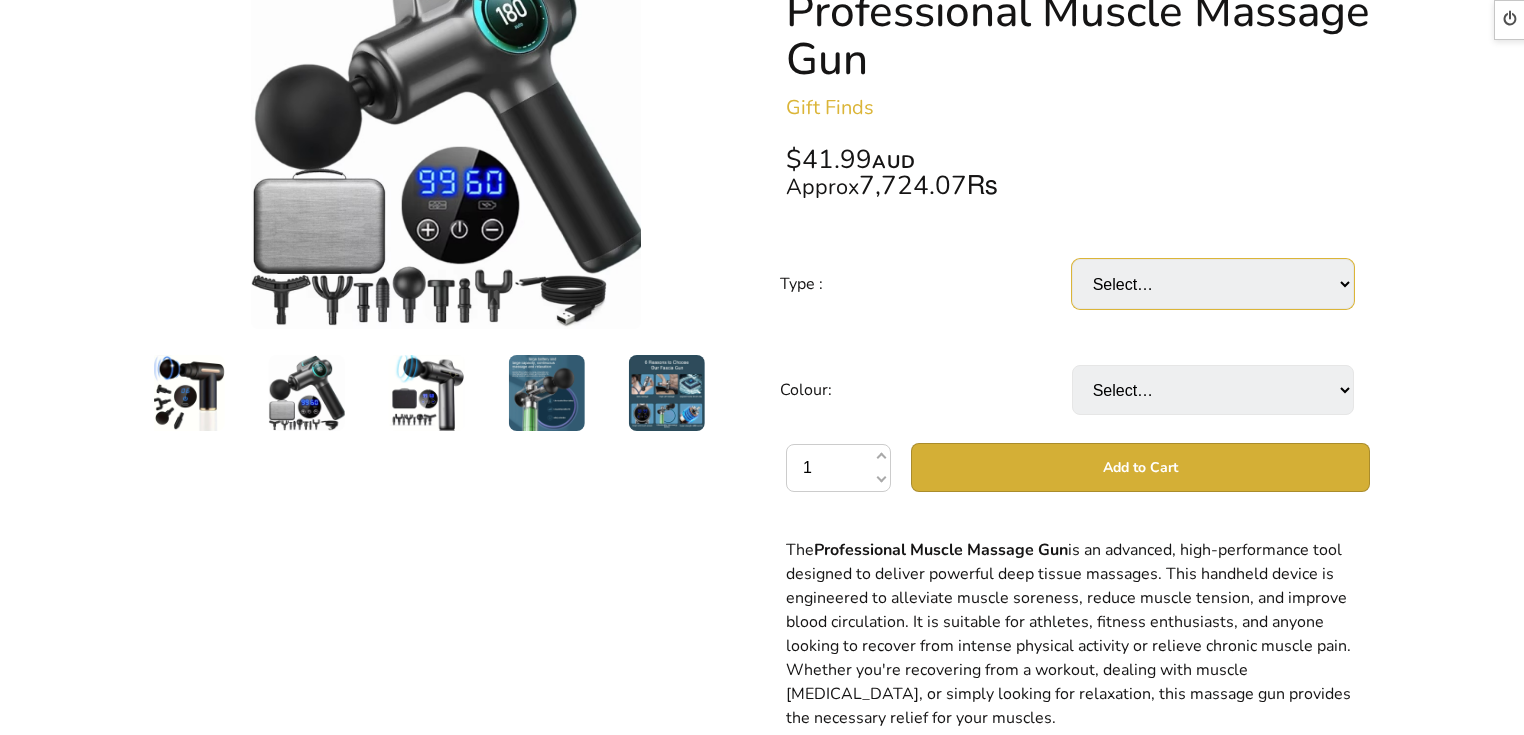 click on "Select…
Small gun
Big Gun (+ $80.00)" at bounding box center [1213, 284] 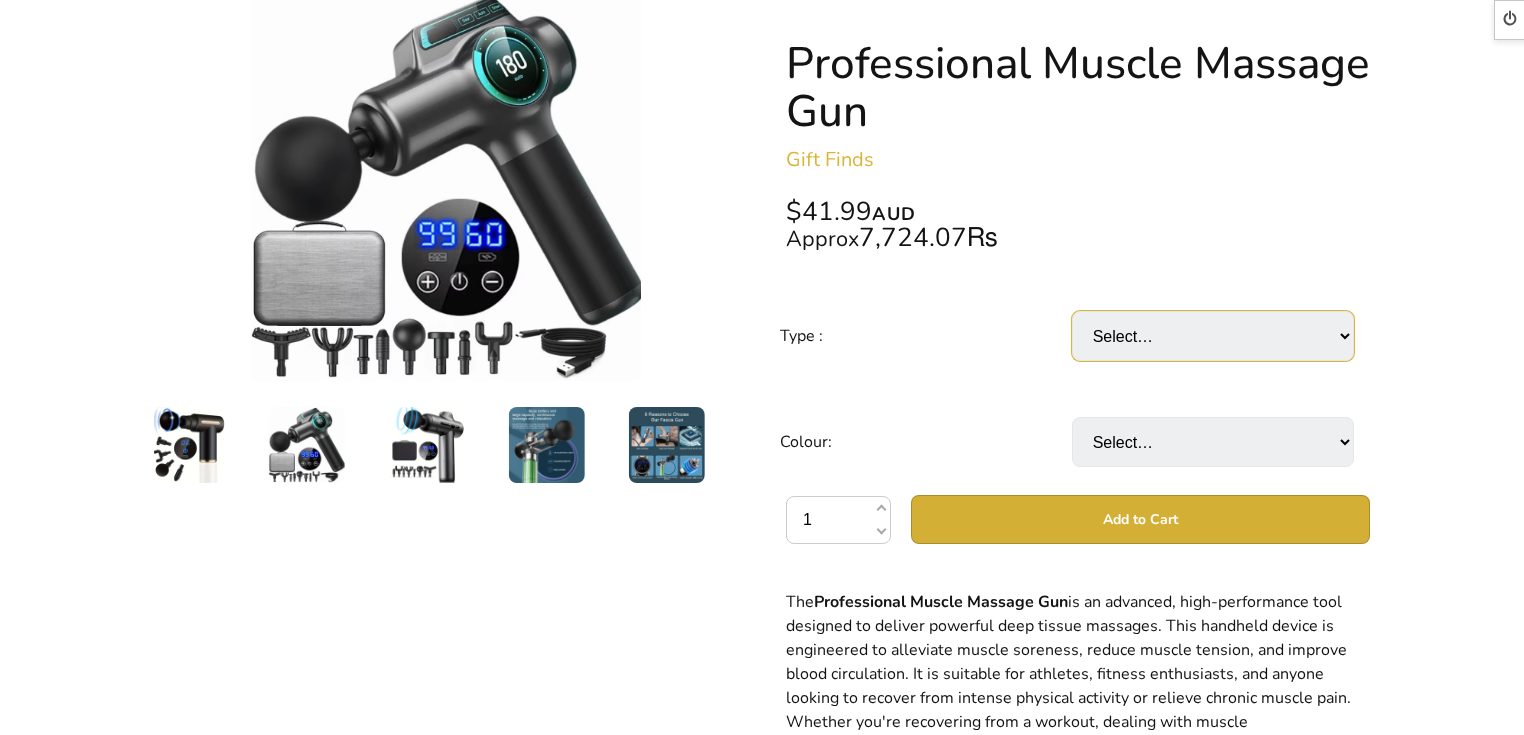 scroll, scrollTop: 240, scrollLeft: 0, axis: vertical 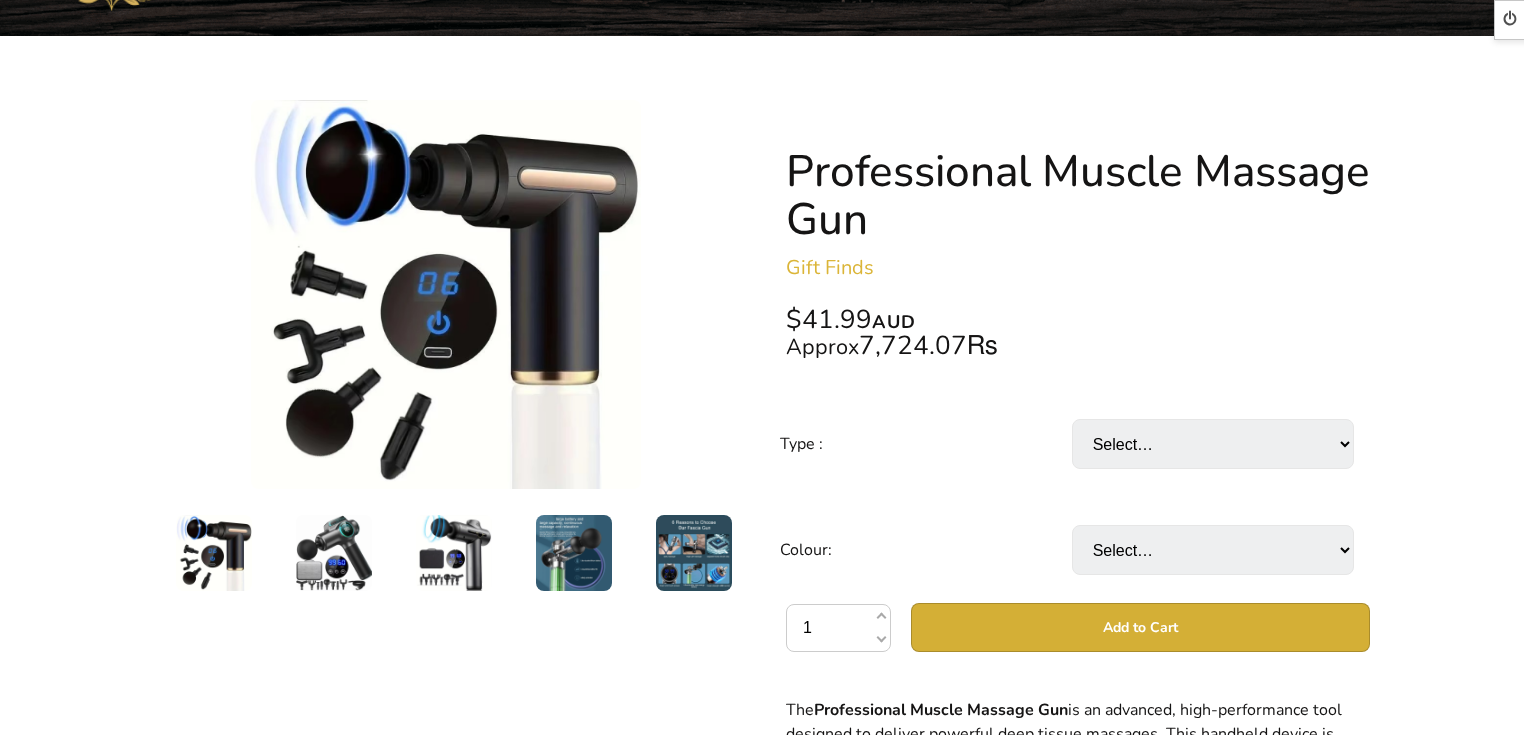 drag, startPoint x: 789, startPoint y: 432, endPoint x: 1076, endPoint y: 424, distance: 287.11148 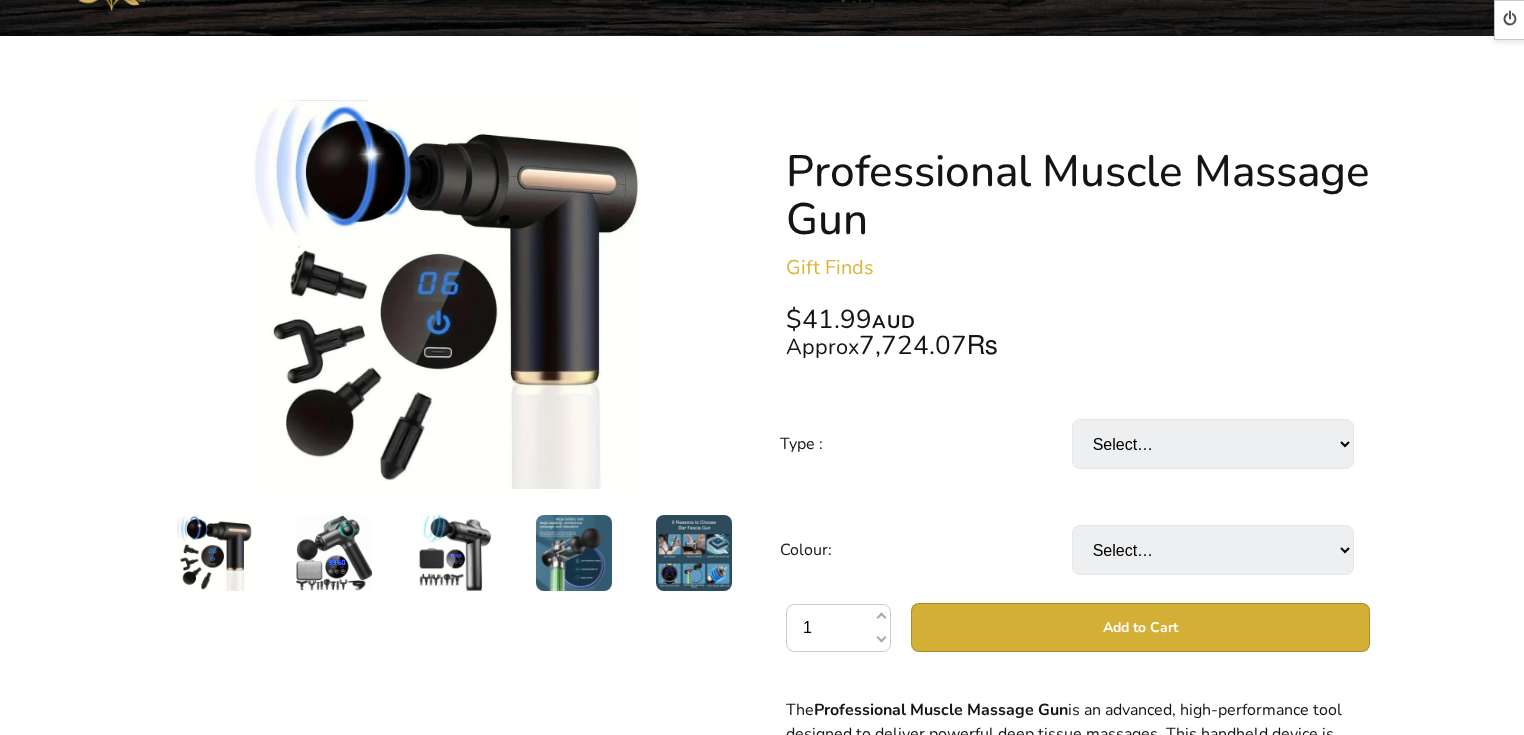 click on "Select…
Small gun
Big Gun (+ $80.00)" at bounding box center (1218, 444) 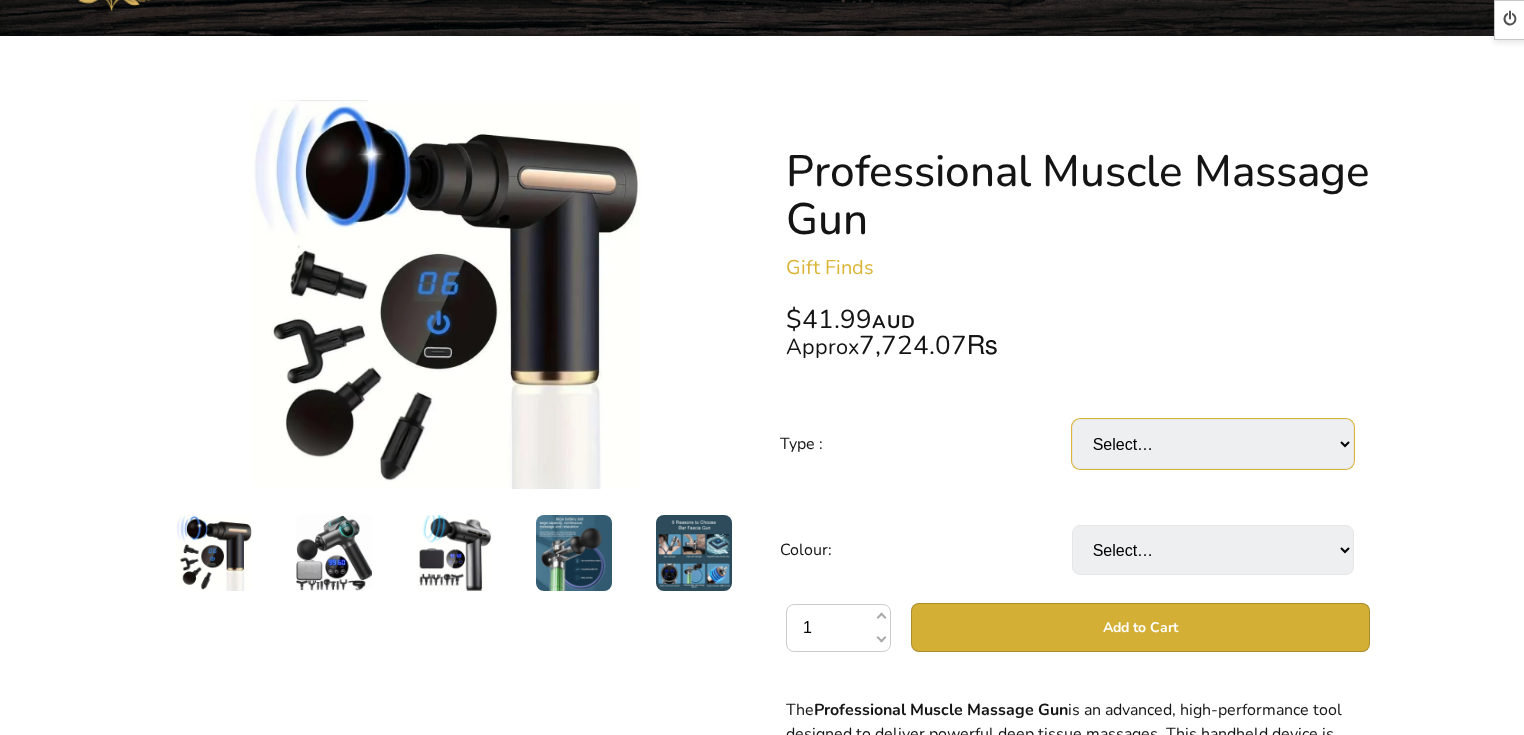 click on "Select…
Small gun
Big Gun (+ $80.00)" at bounding box center (1213, 444) 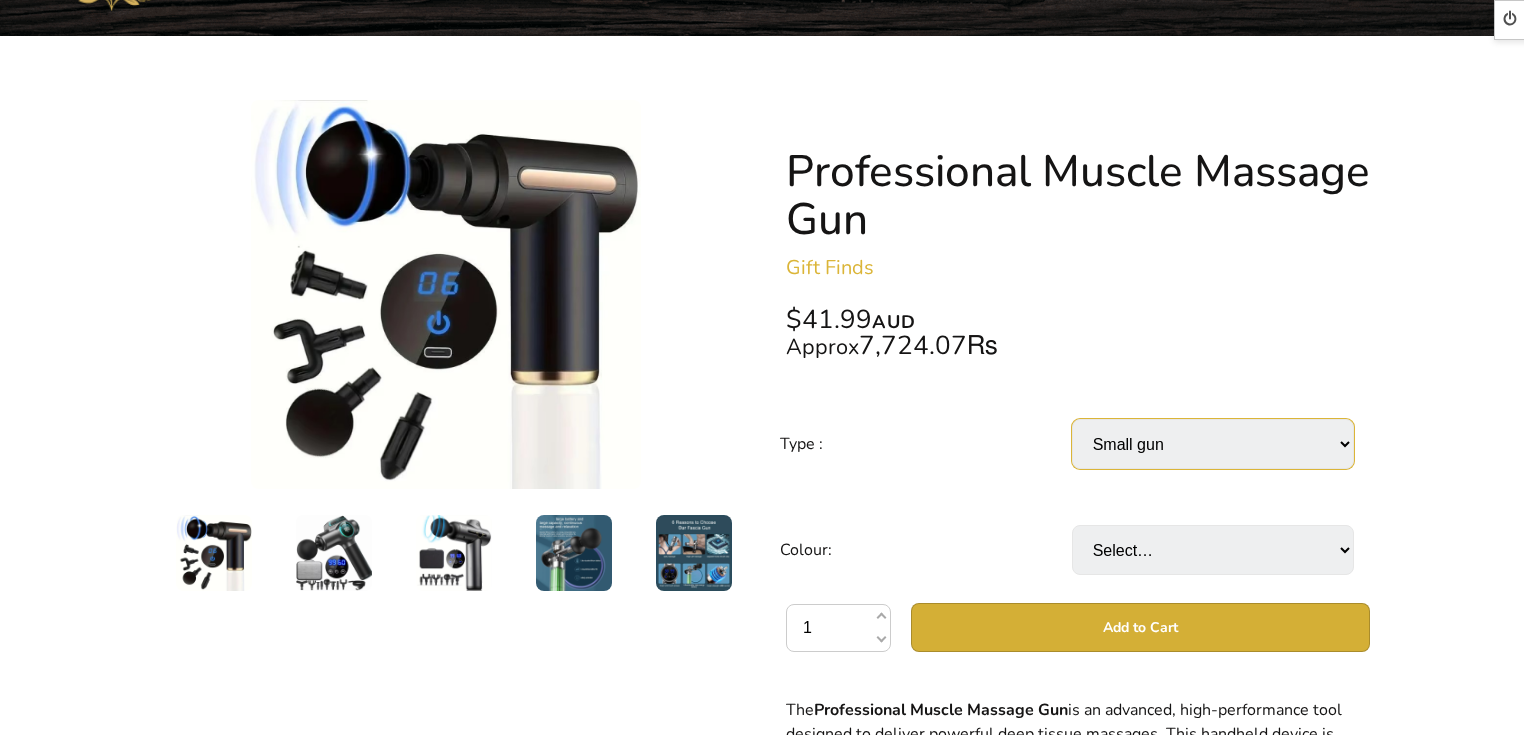 click on "Select…
Small gun
Big Gun (+ $80.00)" at bounding box center [1213, 444] 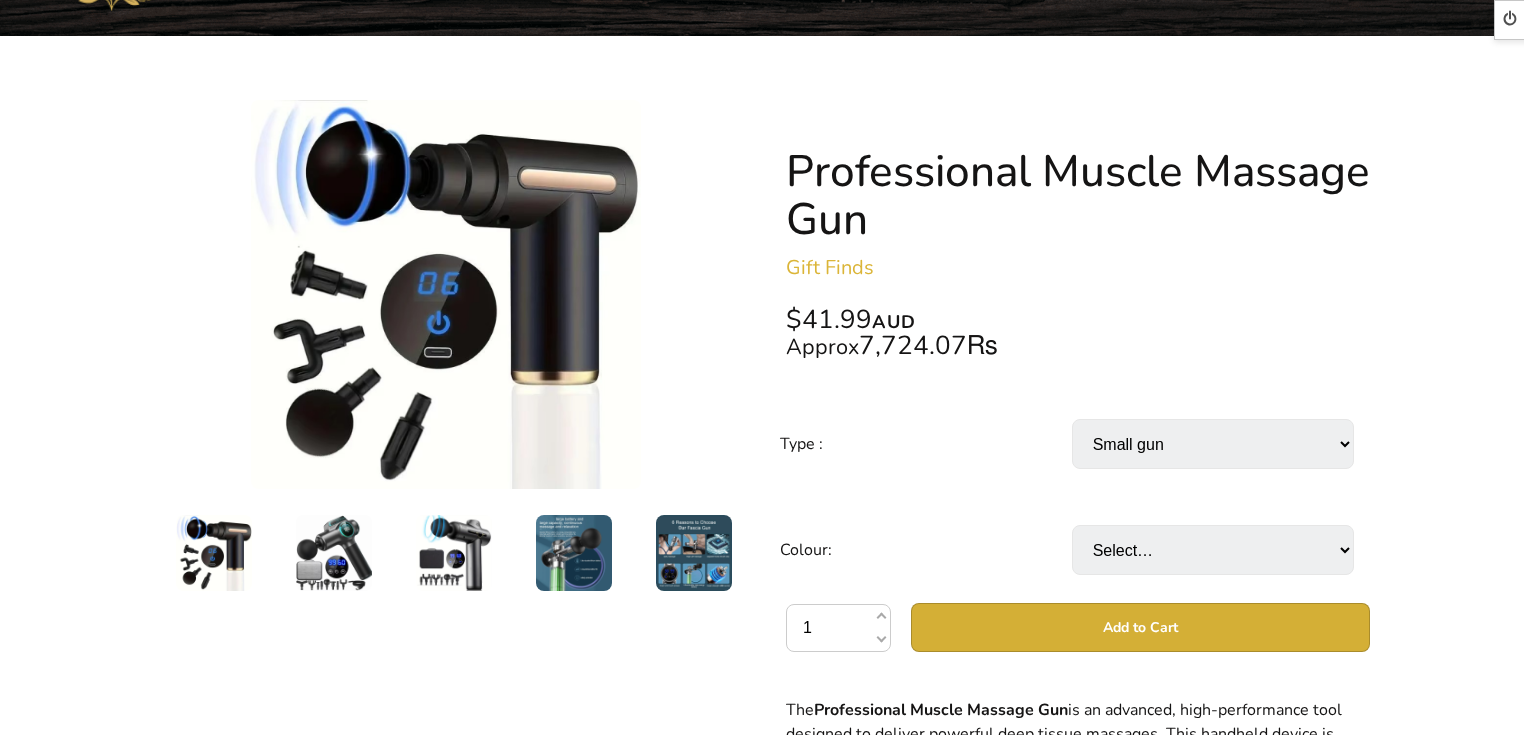click on "Select…
Small gun
Big Gun (+ $80.00)" at bounding box center (1213, 444) 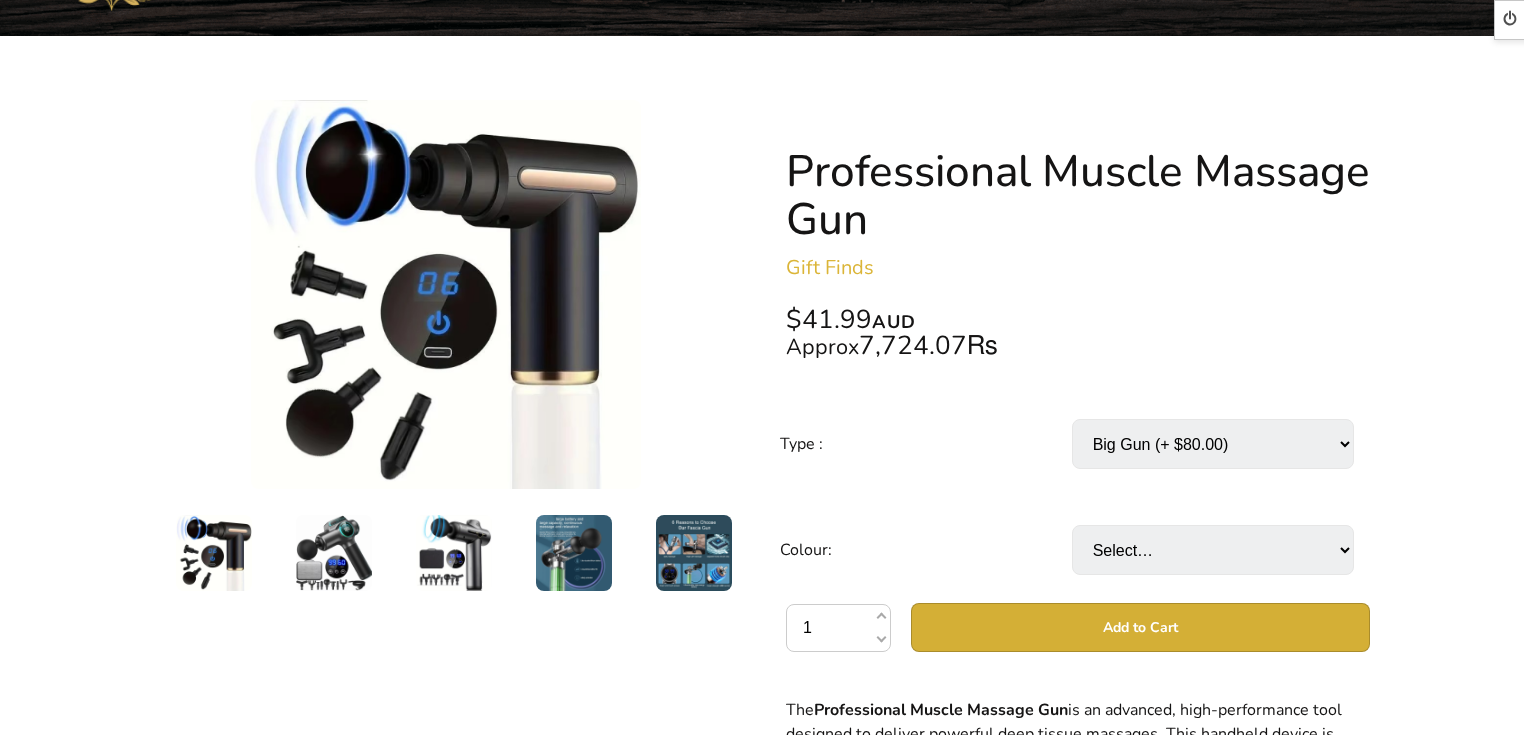 click on "Select…
Small gun
Big Gun (+ $80.00)" at bounding box center [1213, 444] 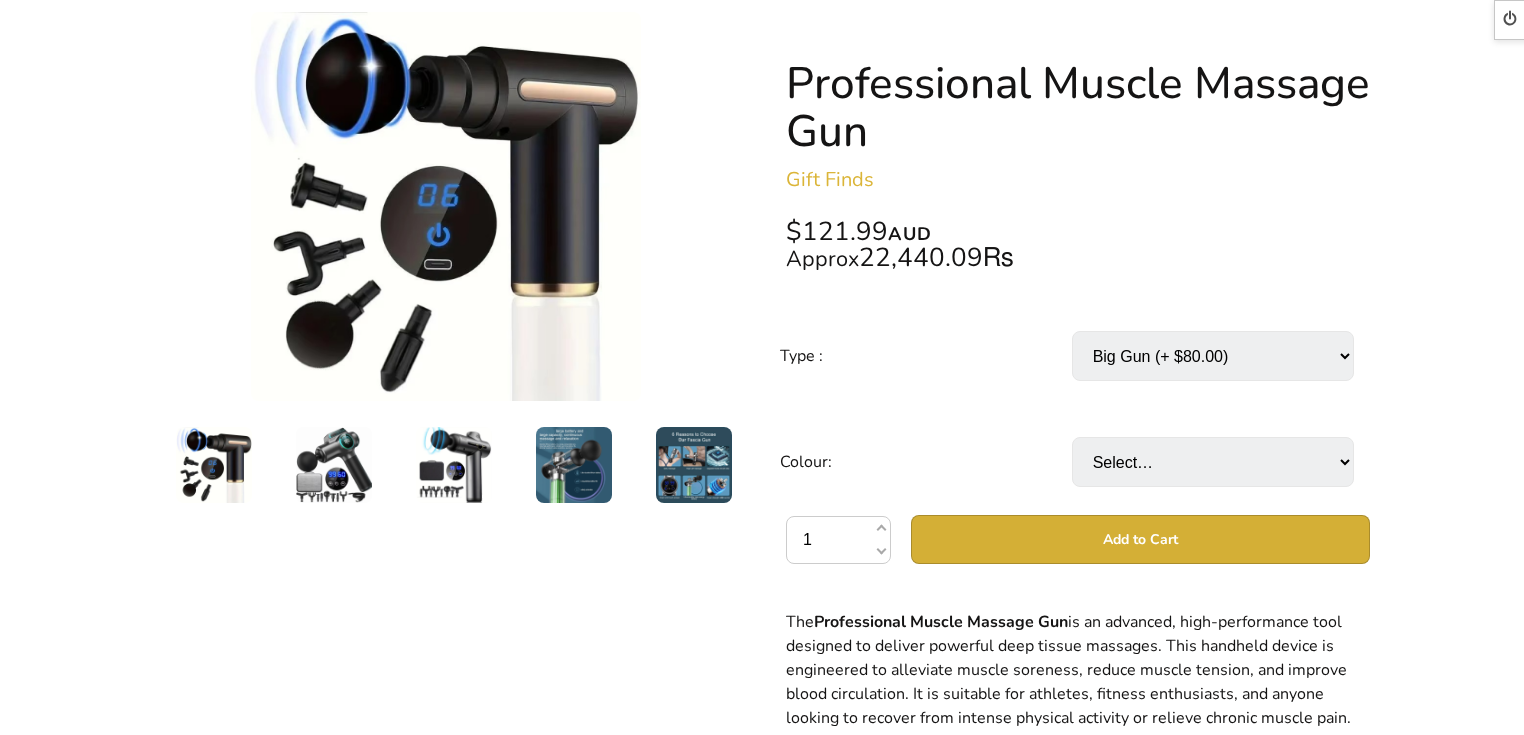 drag, startPoint x: 784, startPoint y: 160, endPoint x: 1009, endPoint y: 202, distance: 228.88643 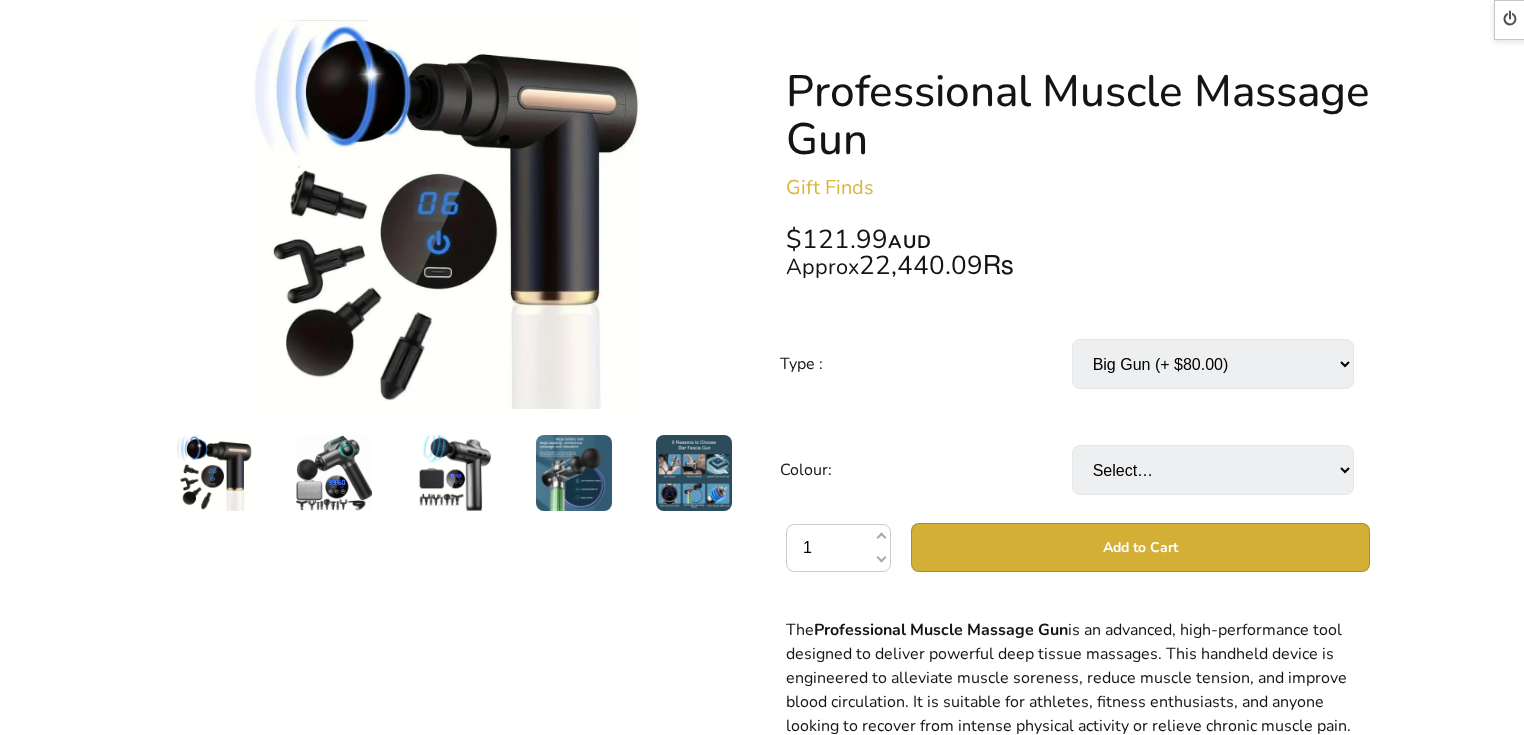 click on "Professional Muscle Massage Gun
Gift Finds
$121.99  AUD Approx  22,440.09₨
Type :
Select…
Small gun
Big Gun (+ $80.00)
Colour:
Select…
Black
Grey
1
Add to Cart" at bounding box center [1078, 582] 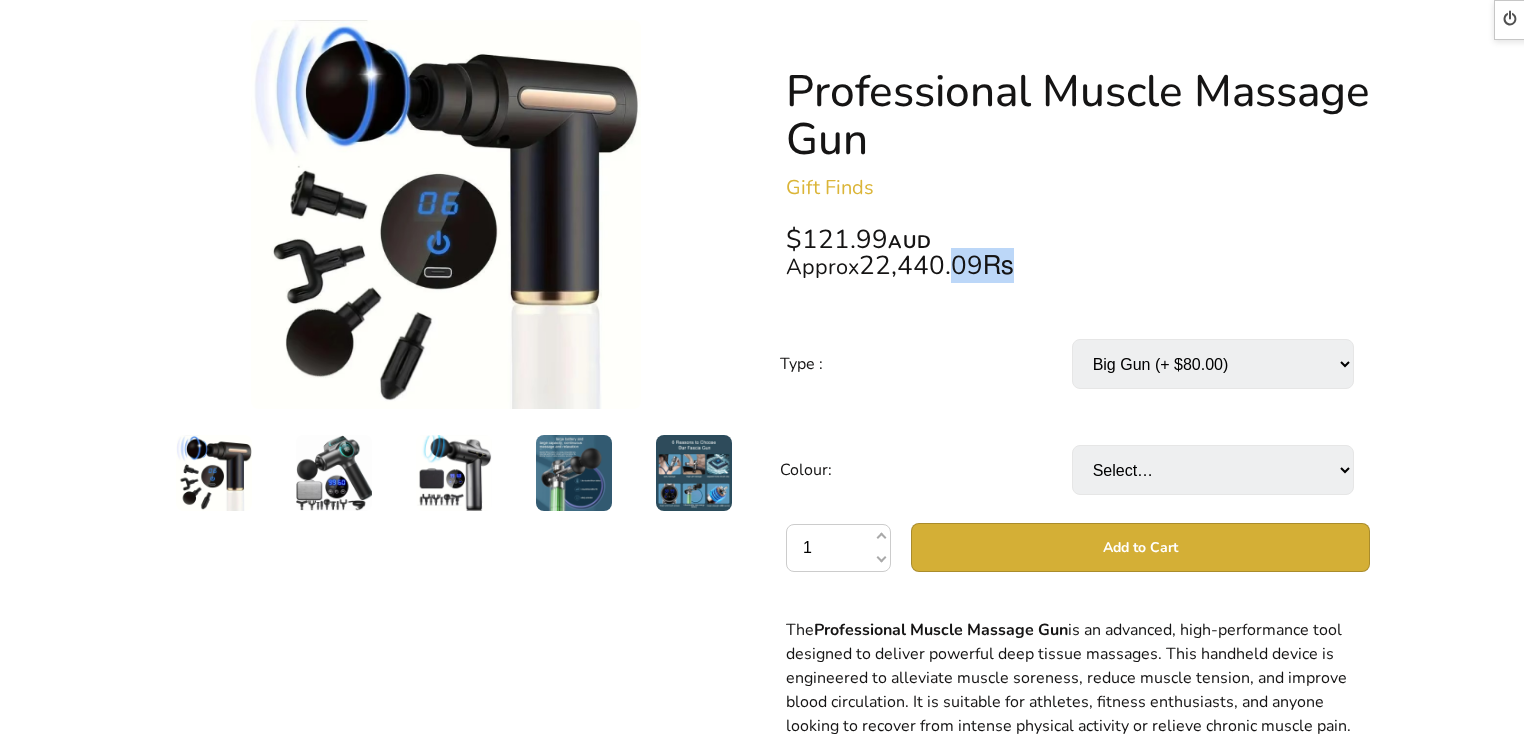 drag, startPoint x: 1032, startPoint y: 288, endPoint x: 958, endPoint y: 280, distance: 74.431175 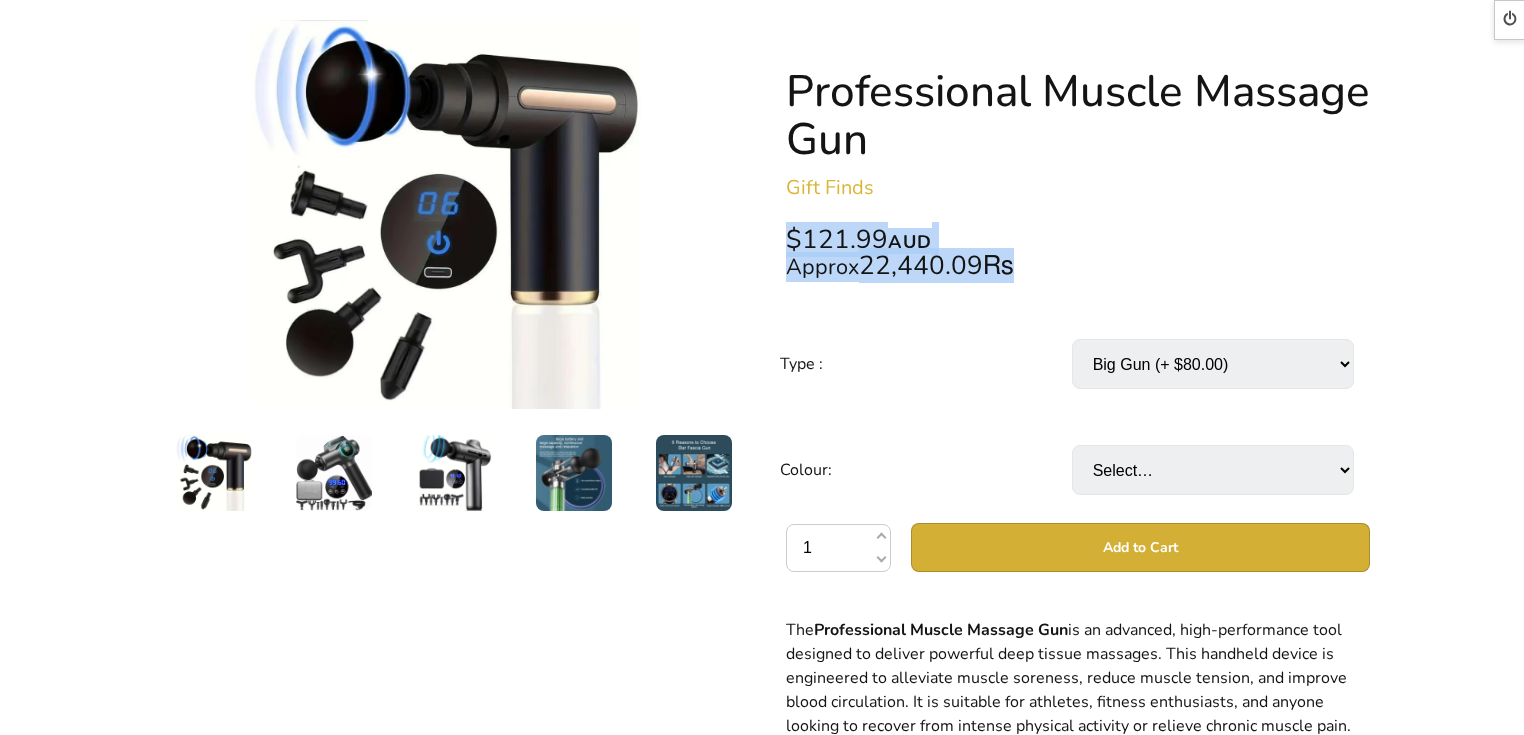 drag, startPoint x: 1025, startPoint y: 270, endPoint x: 782, endPoint y: 251, distance: 243.74167 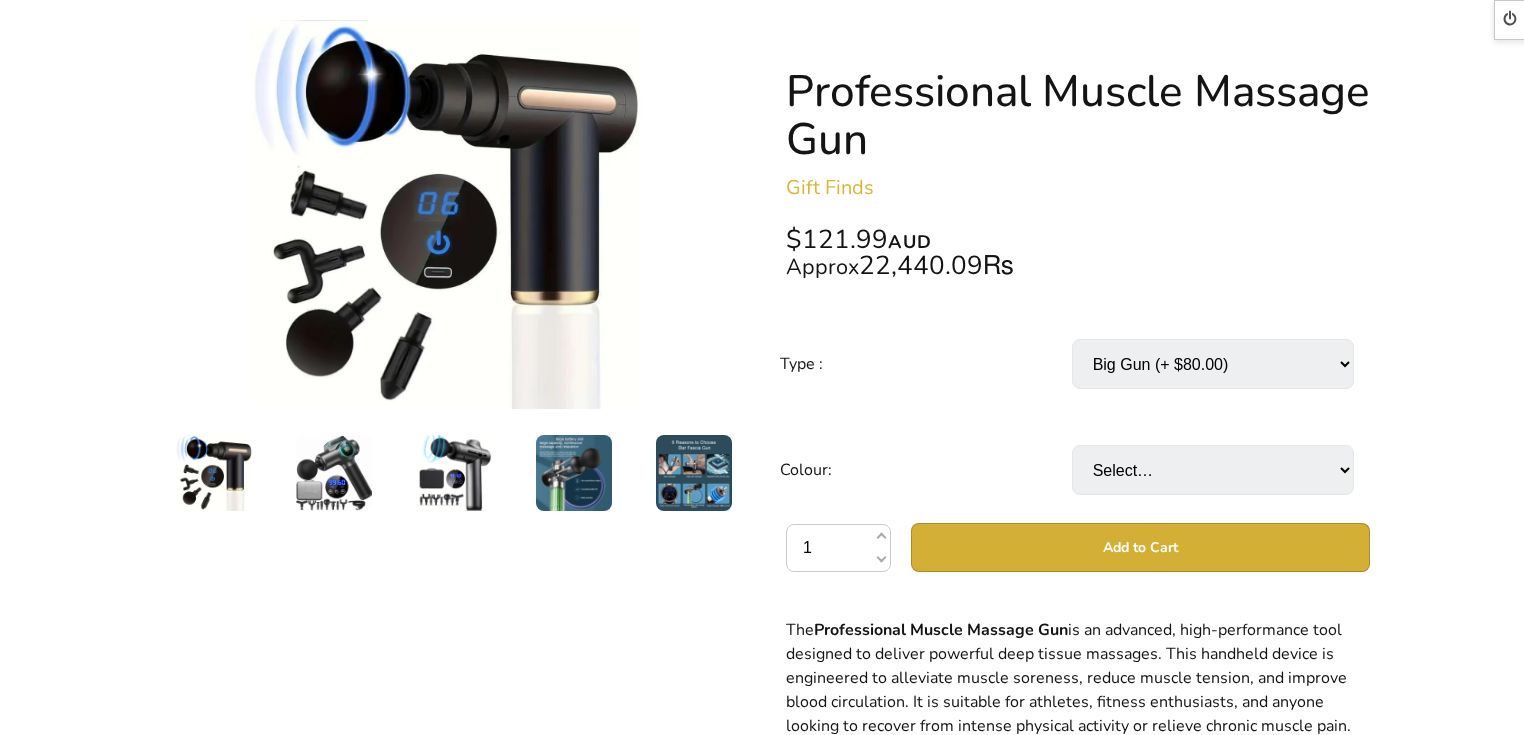 click on "Professional Muscle Massage Gun
Gift Finds
$121.99  AUD Approx  22,440.09₨
Type :
Select…
Small gun
Big Gun (+ $80.00)
Colour:
Select…
Black
Grey
1
Add to Cart" at bounding box center [1078, 582] 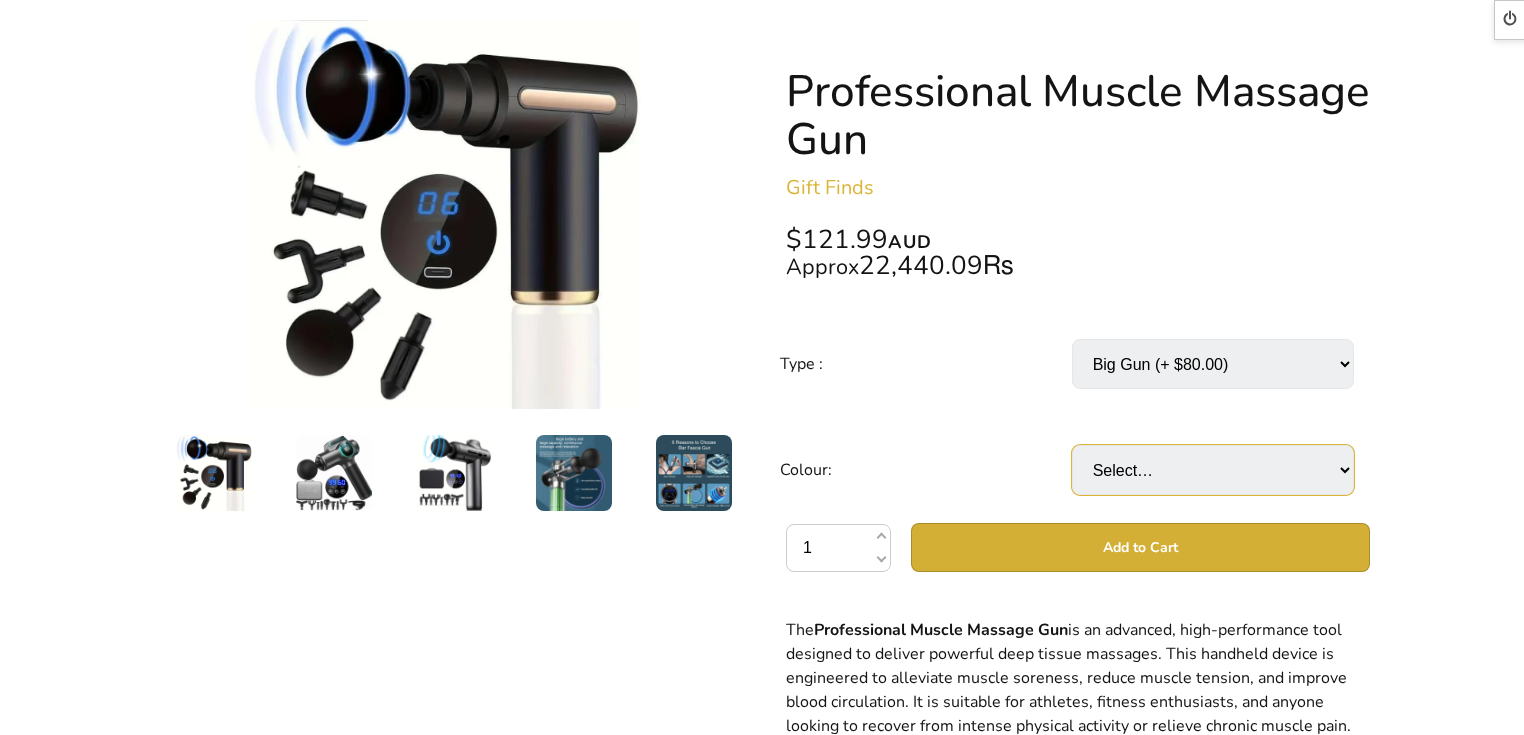click on "Select…
Black
Grey" at bounding box center [1213, 470] 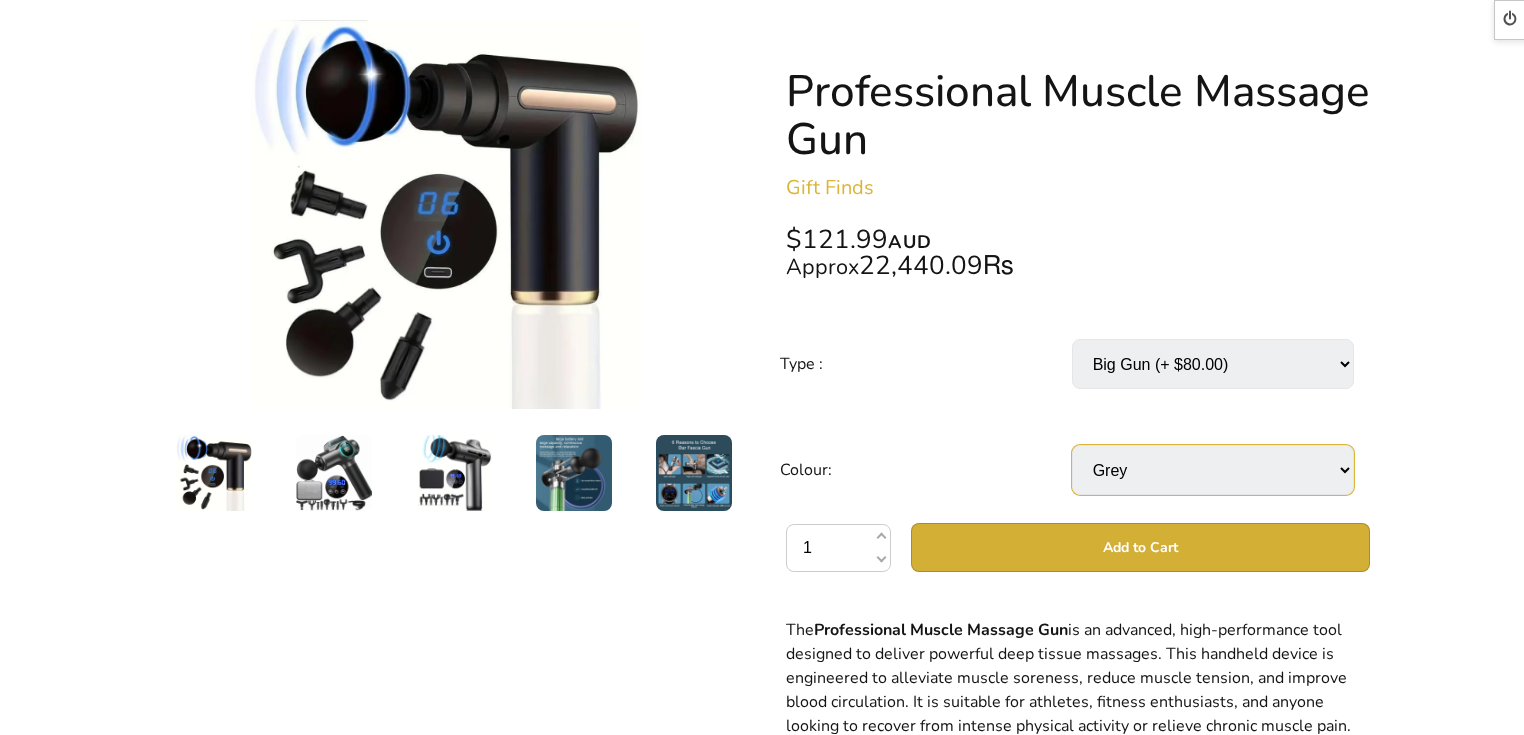 click on "Select…
Black
Grey" at bounding box center (1213, 470) 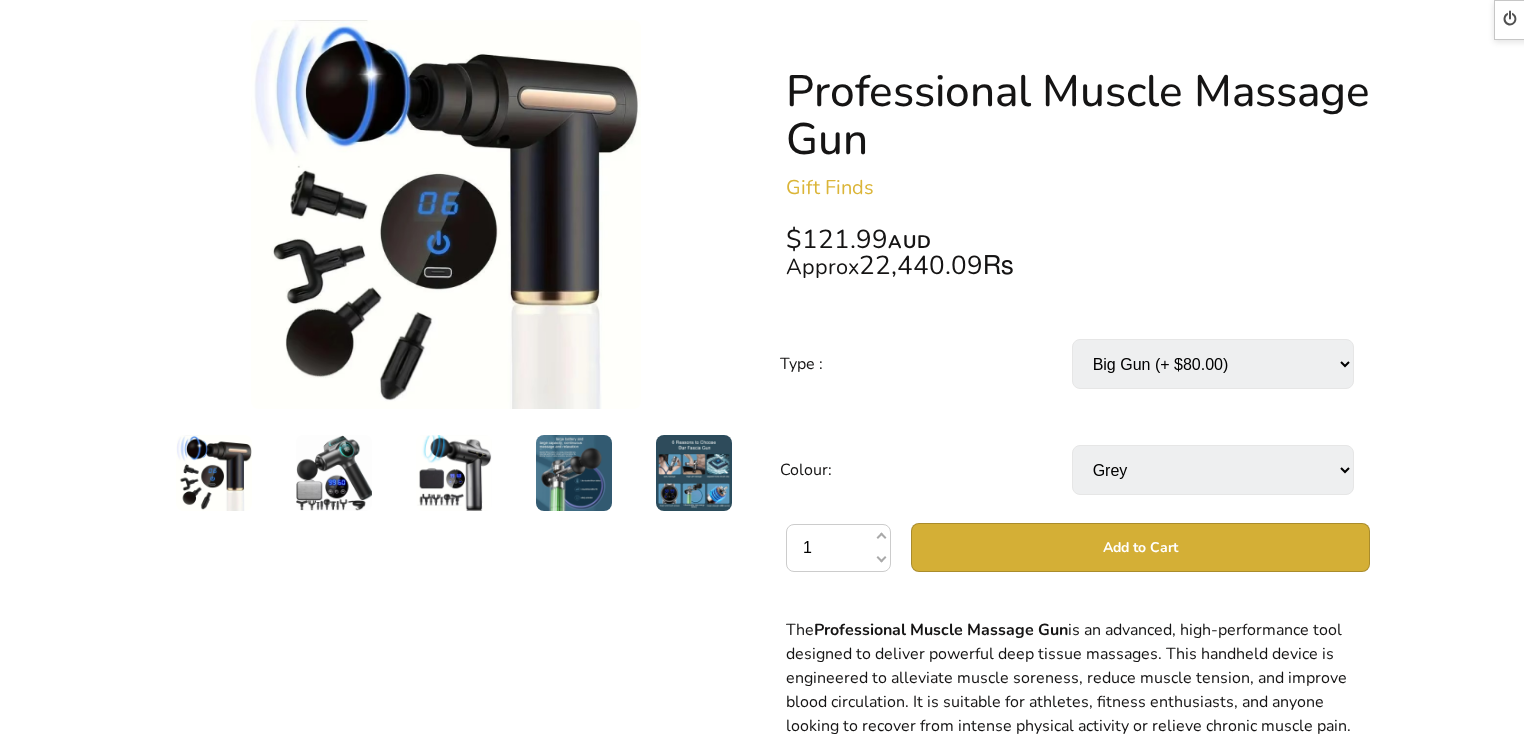 click on "Select…
Black
Grey" at bounding box center (1213, 470) 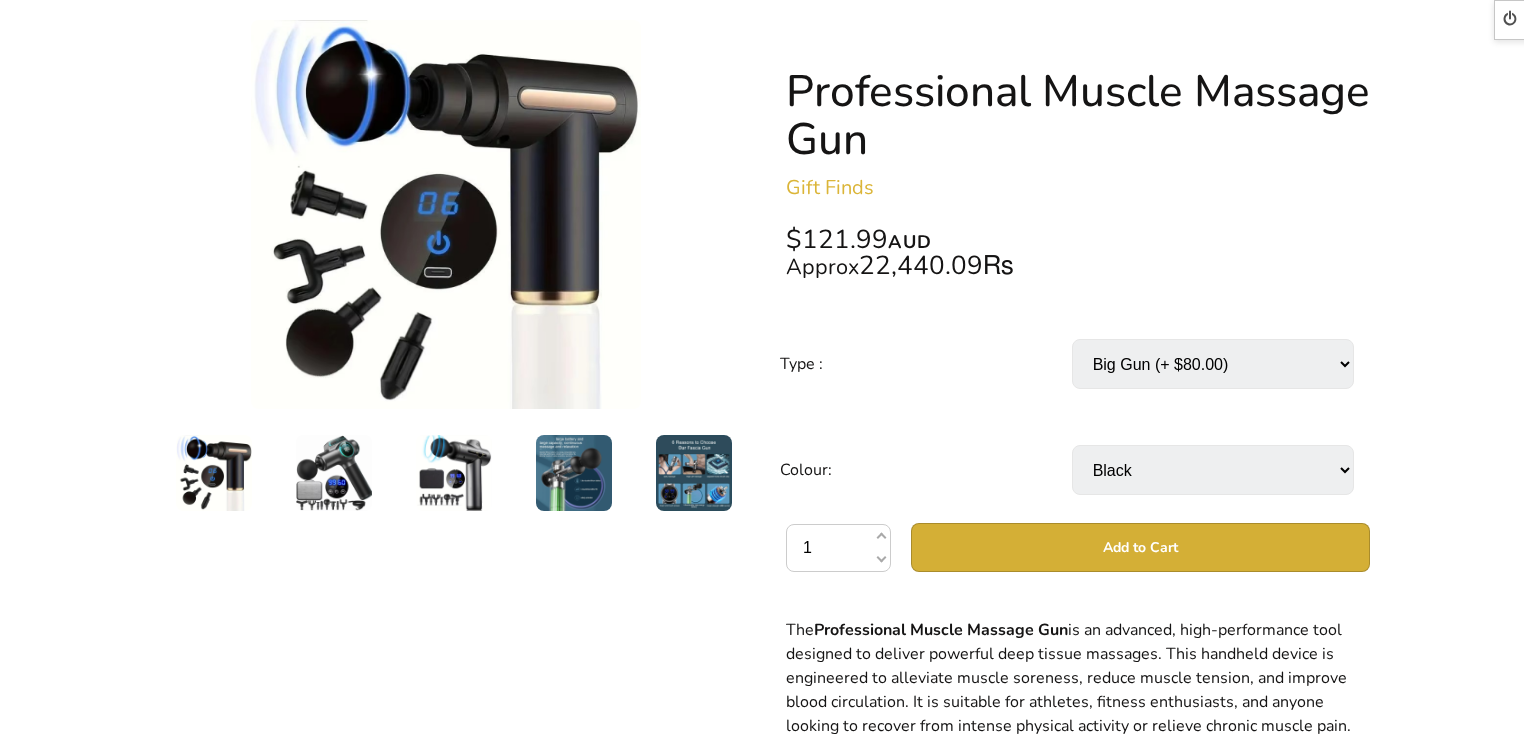 click on "Select…
Black
Grey" at bounding box center (1213, 470) 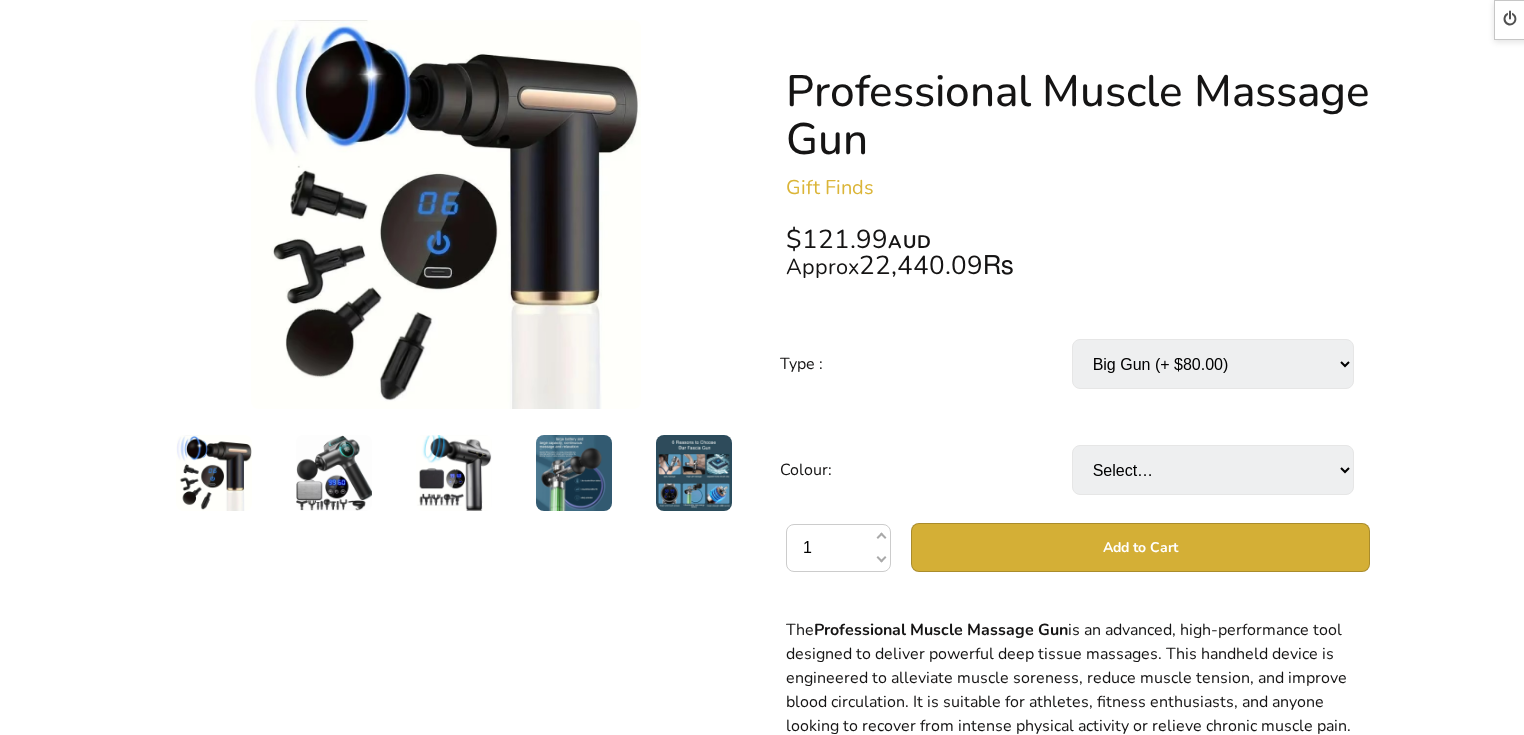 click on "Select…
Black
Grey" at bounding box center (1213, 470) 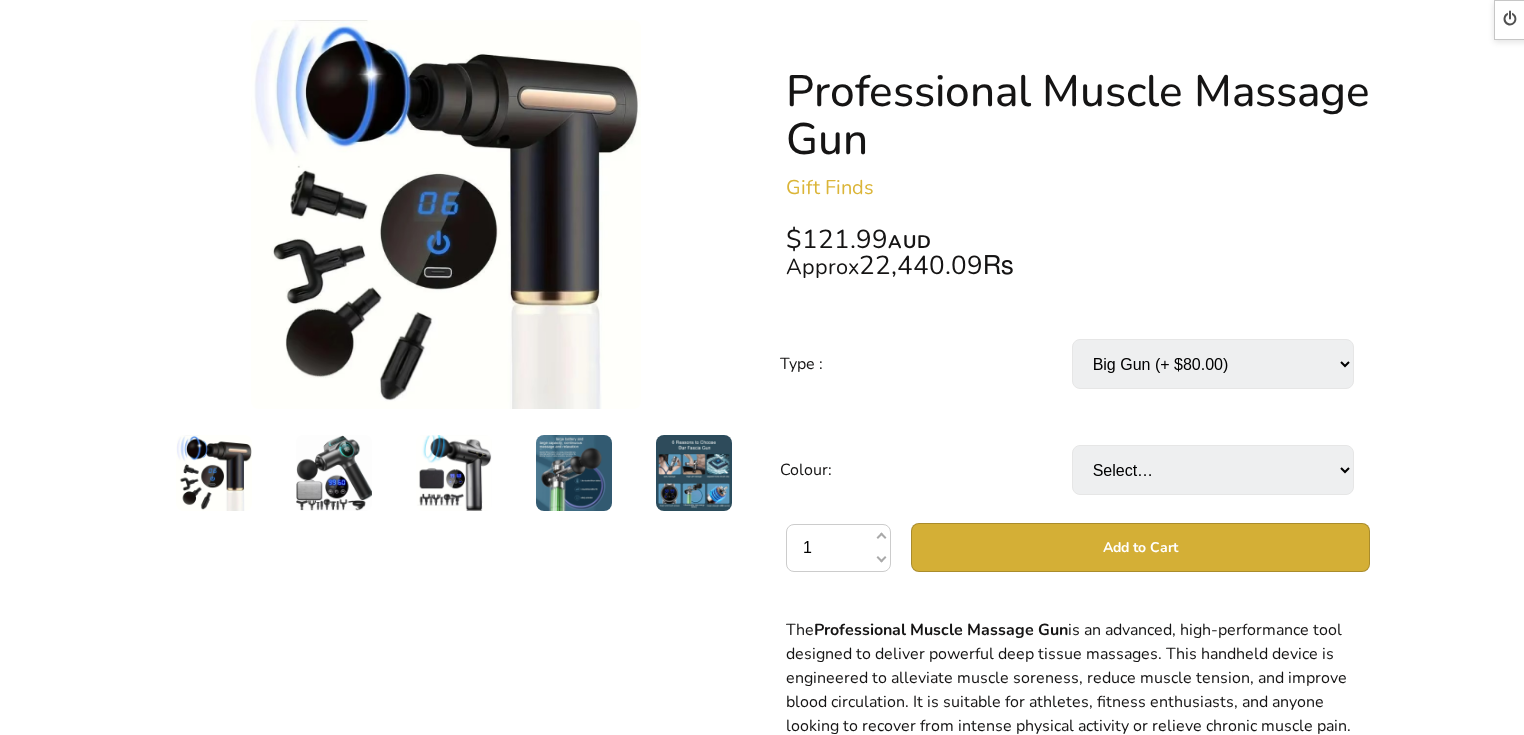click on "Colour:" at bounding box center (926, 470) 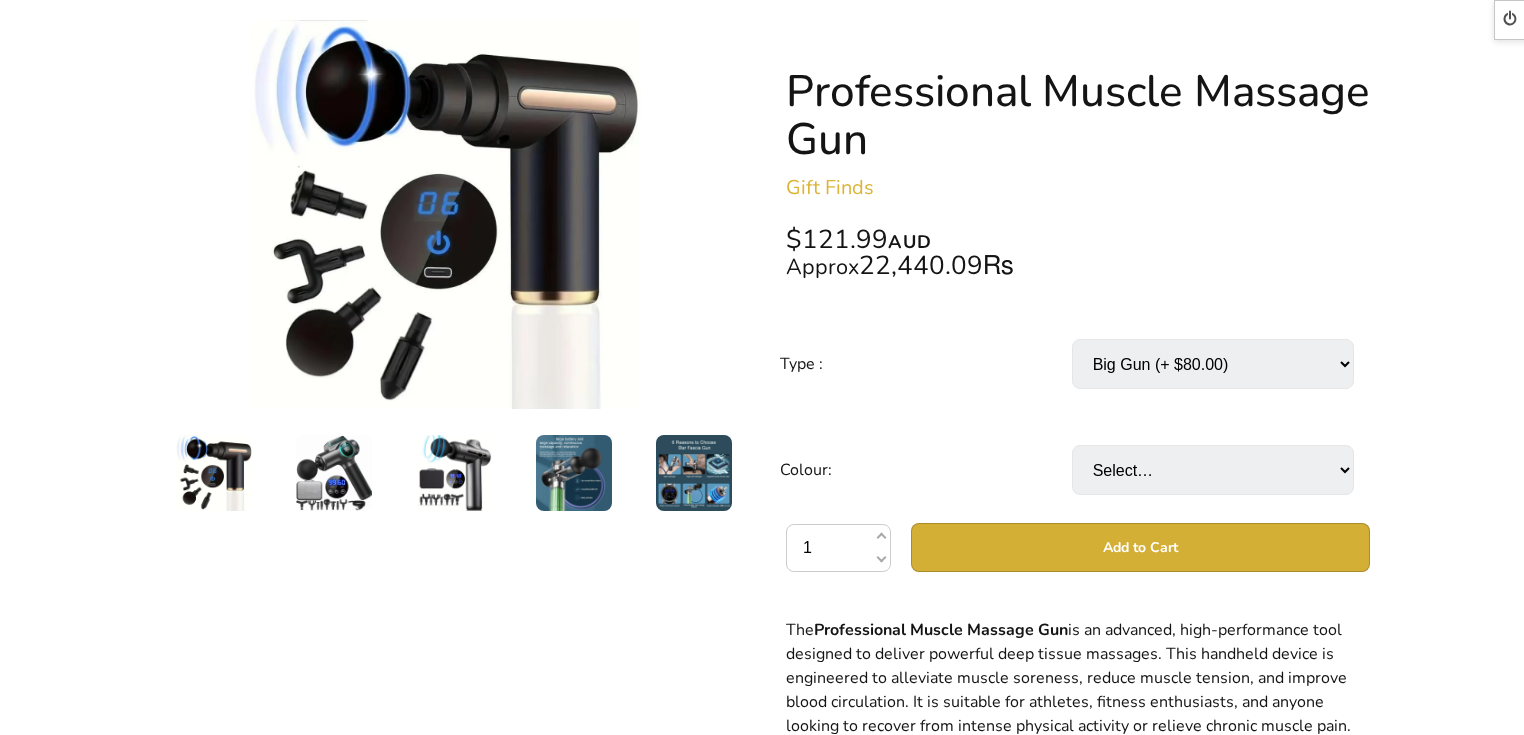 click on "Add to Cart" at bounding box center (1140, 547) 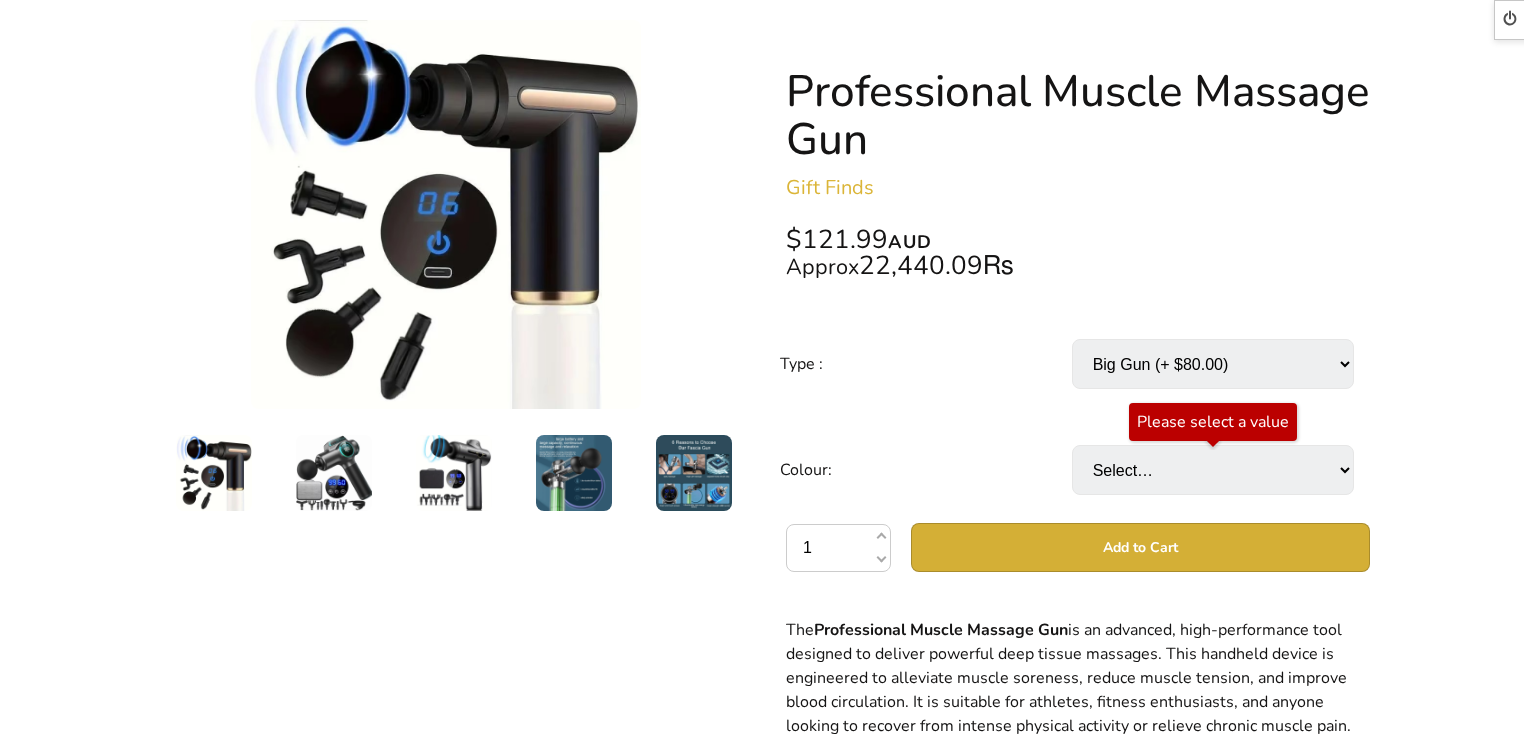 click on "Add to Cart" at bounding box center [1140, 547] 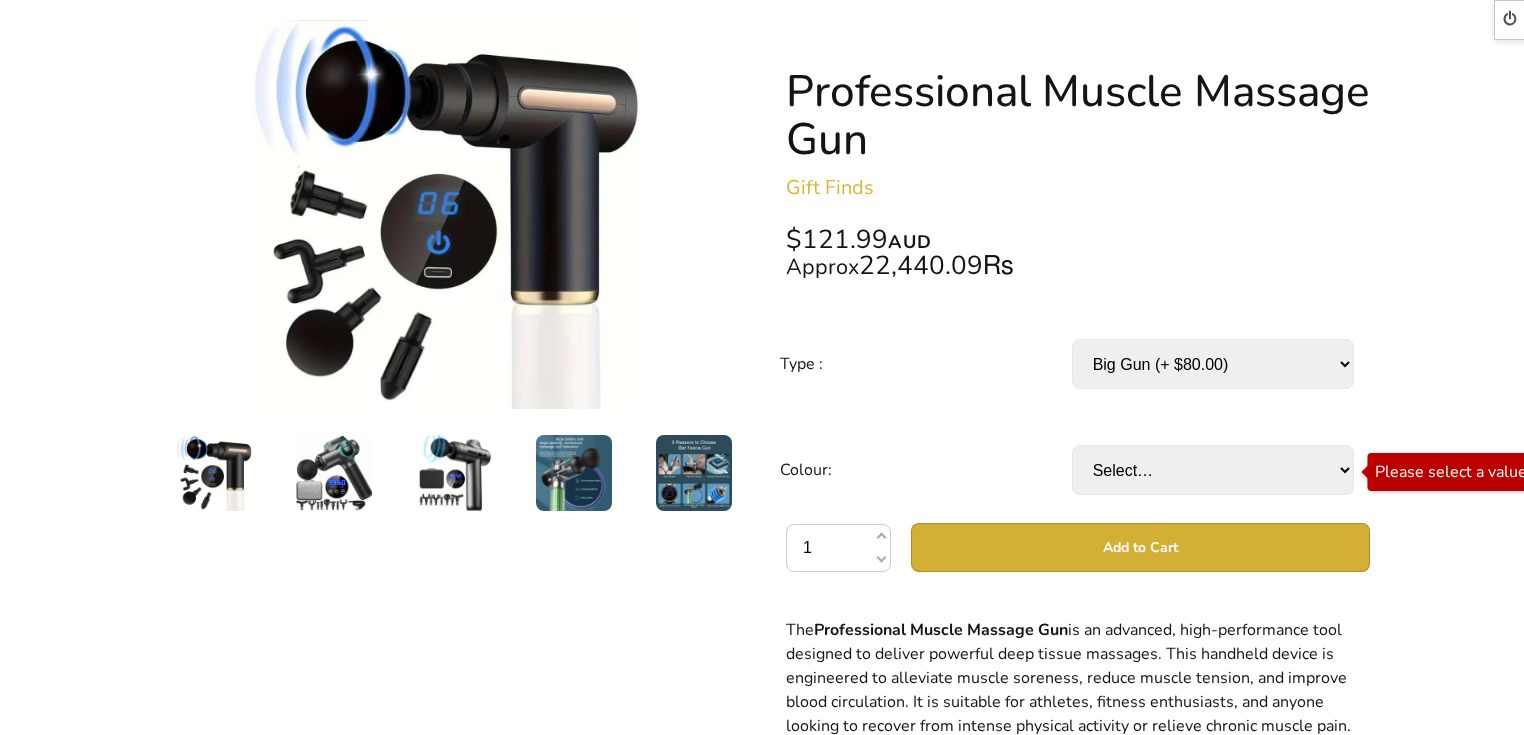 click on "Add to Cart" at bounding box center (1140, 547) 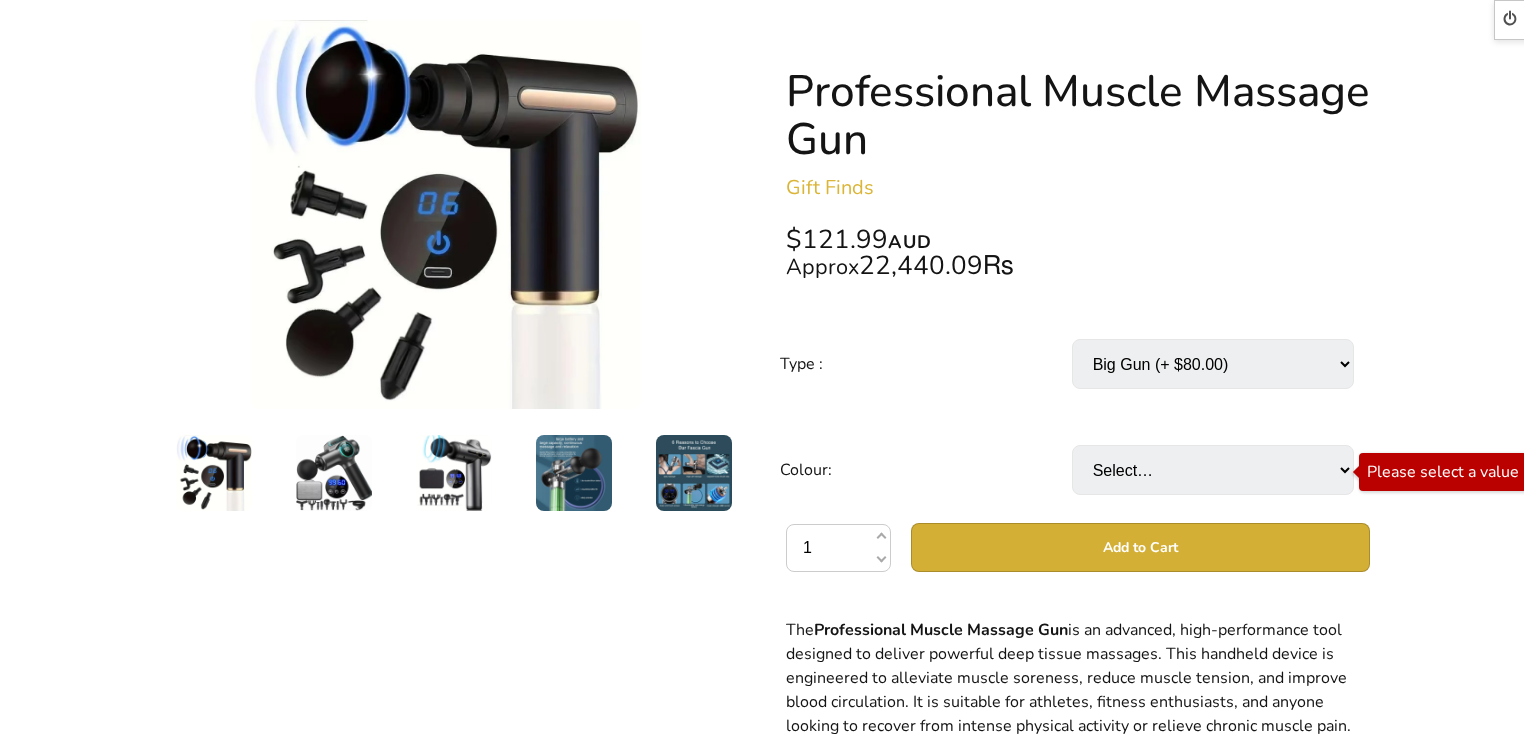 click on "Add to Cart" at bounding box center [1140, 547] 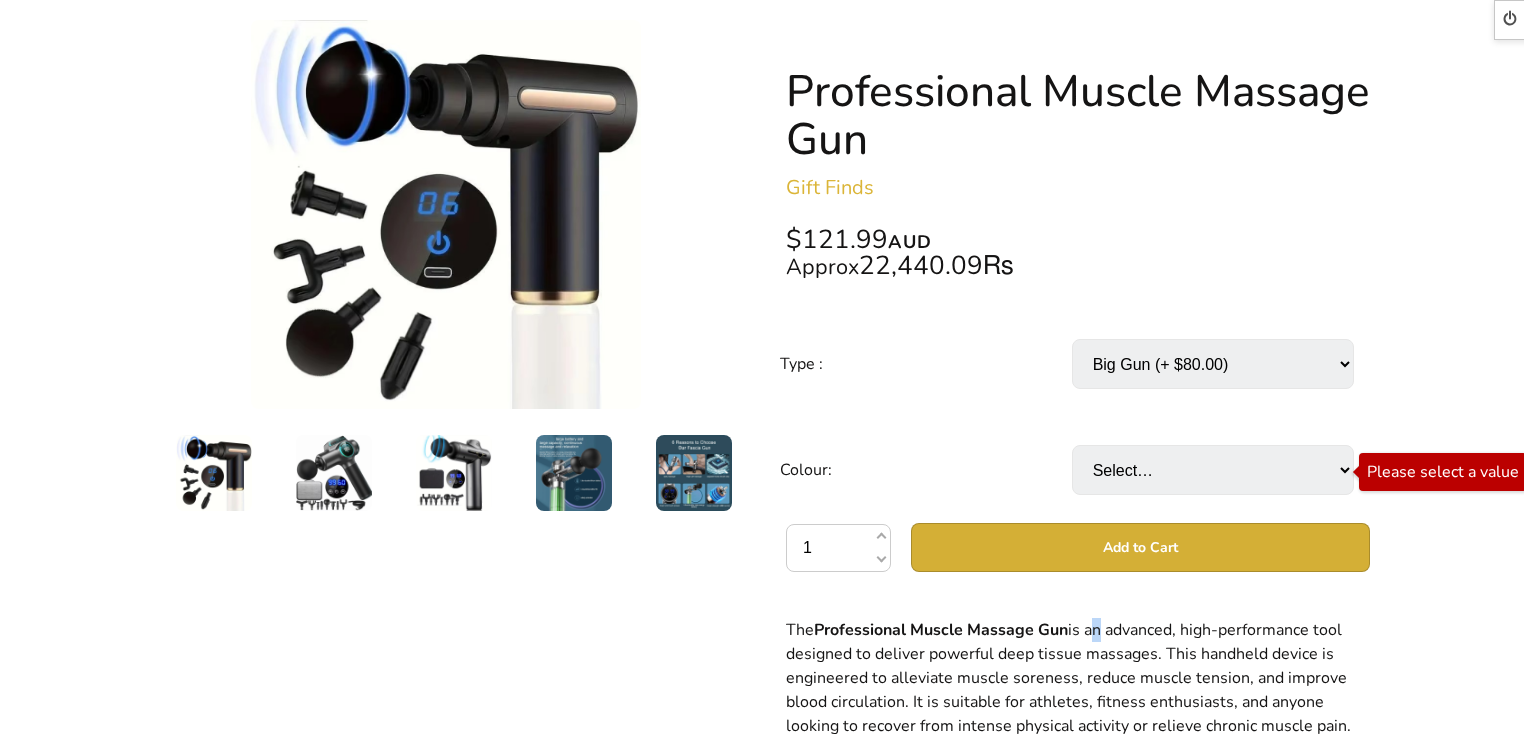 click on "Type :
Select…
Small gun
Big Gun (+ $80.00)
Colour:
Select…
Black
Grey
Please select a value
1
Add to Cart
The  Professional Muscle Massage Gun
Excellent both inside and outside
Massage black technology
The core technology of the [MEDICAL_DATA] gun strictly follows the theory of endurance stress on body muscles and bones, and takes care of every
muscle group carefully.
SIX CORE TECHNOLOGIES
80MM powerful motor" at bounding box center [1078, 703] 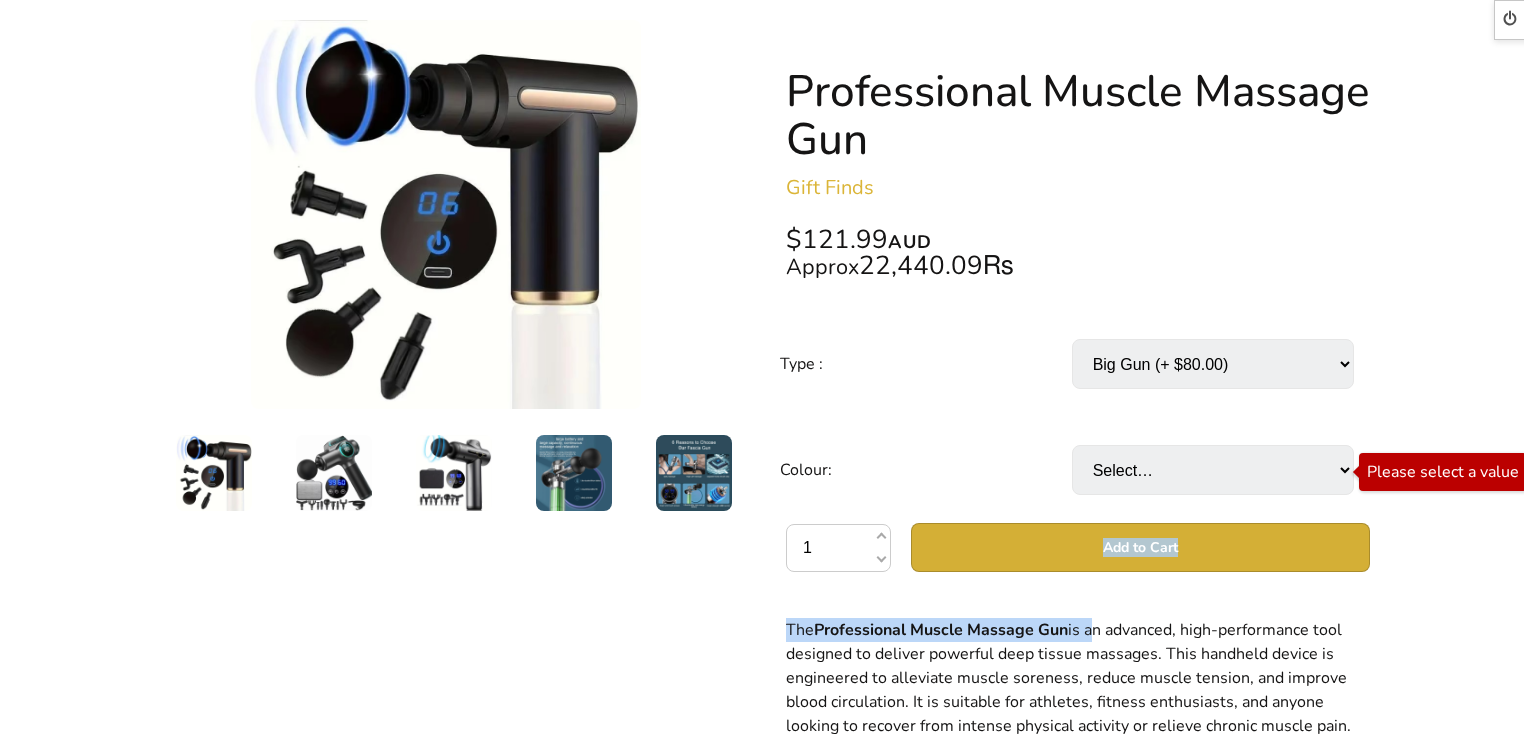 click on "Add to Cart" at bounding box center [1140, 547] 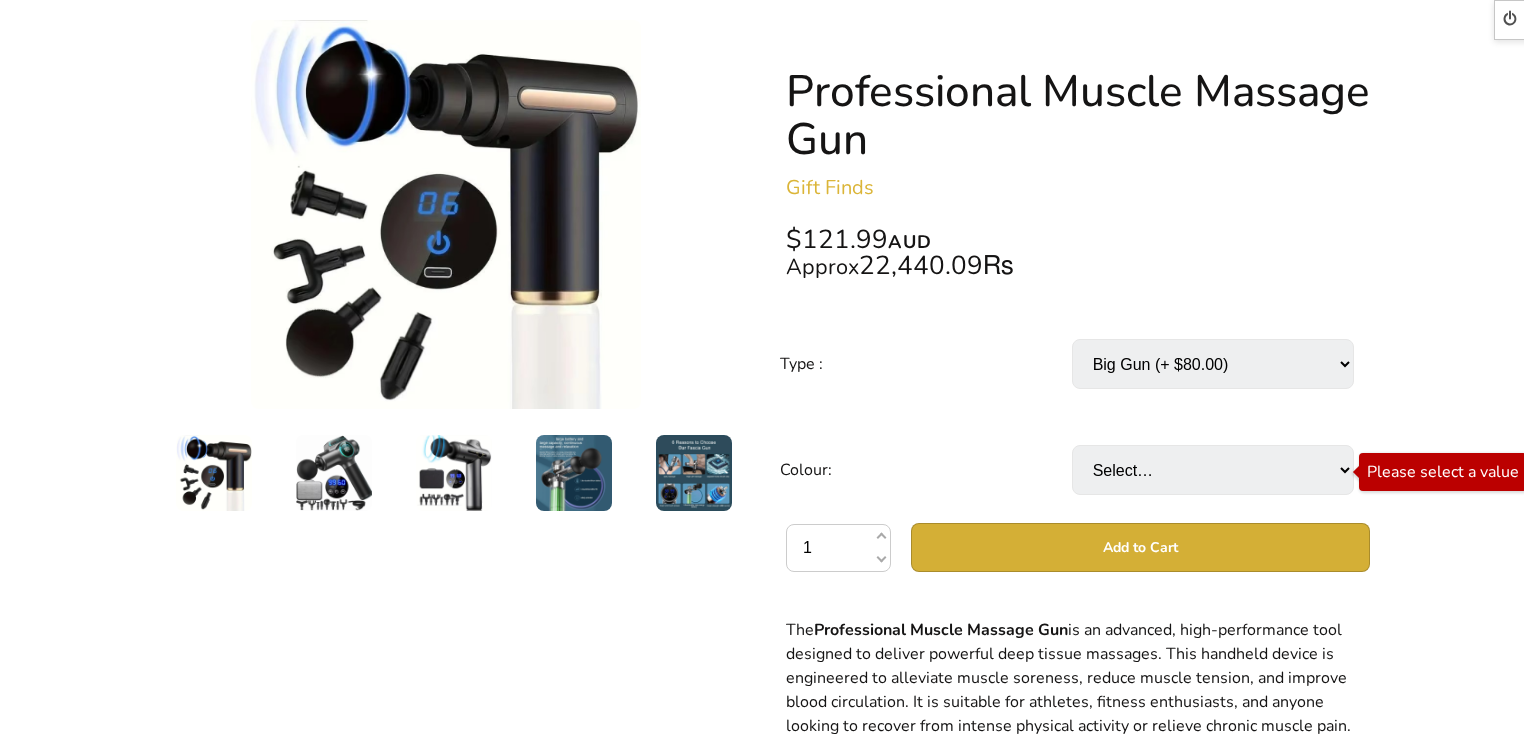 click on "Type :" at bounding box center [926, 364] 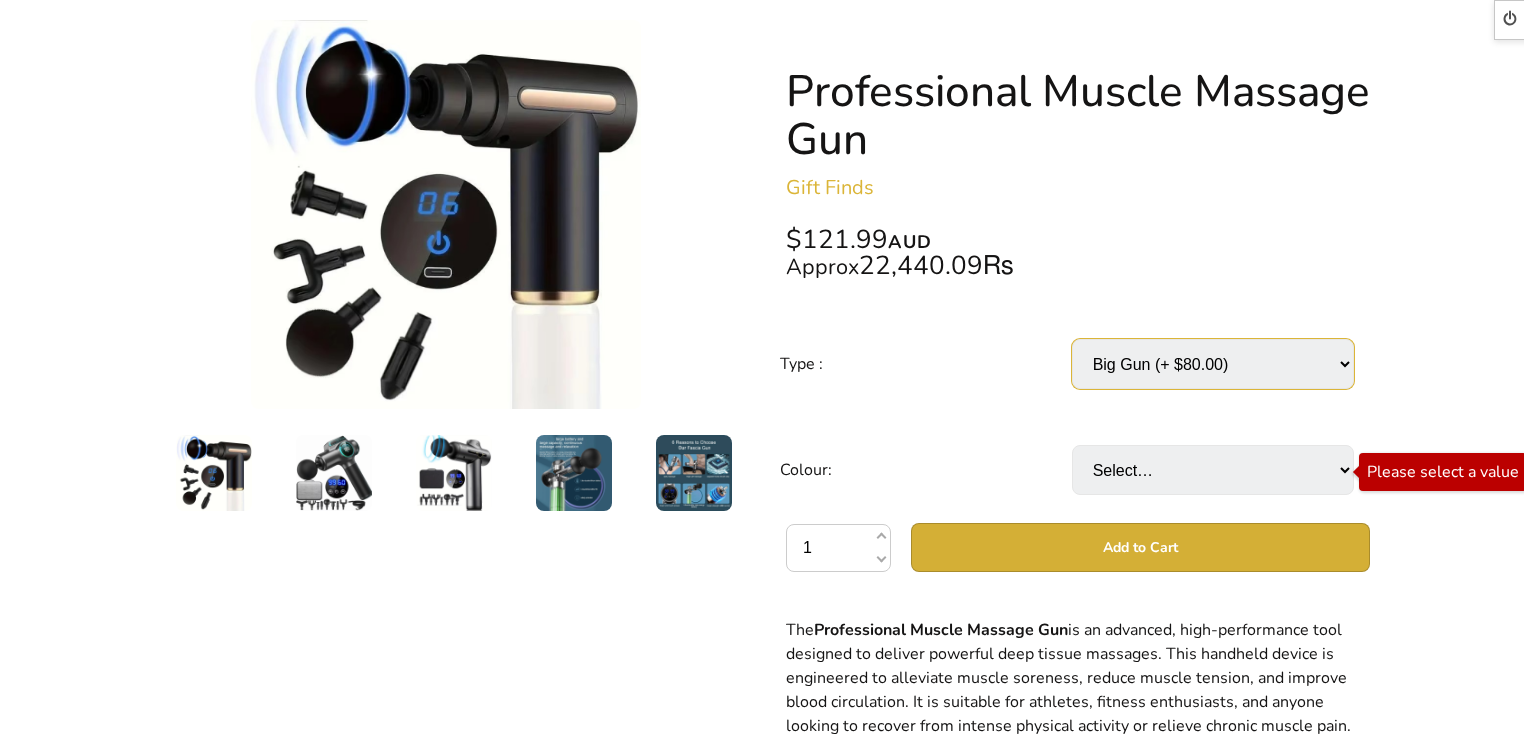 click on "Select…
Small gun
Big Gun (+ $80.00)" at bounding box center [1213, 364] 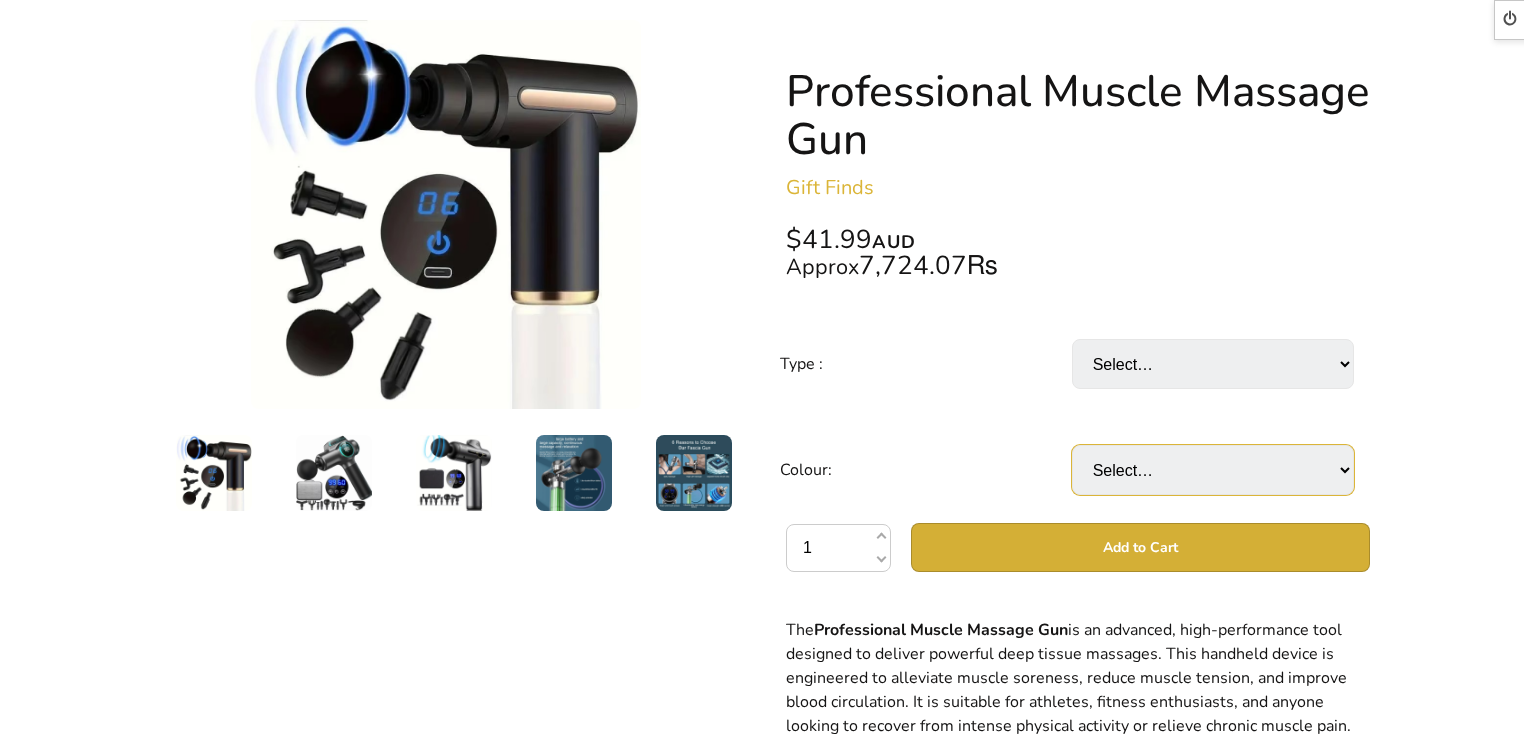 drag, startPoint x: 1137, startPoint y: 476, endPoint x: 1136, endPoint y: 486, distance: 10.049875 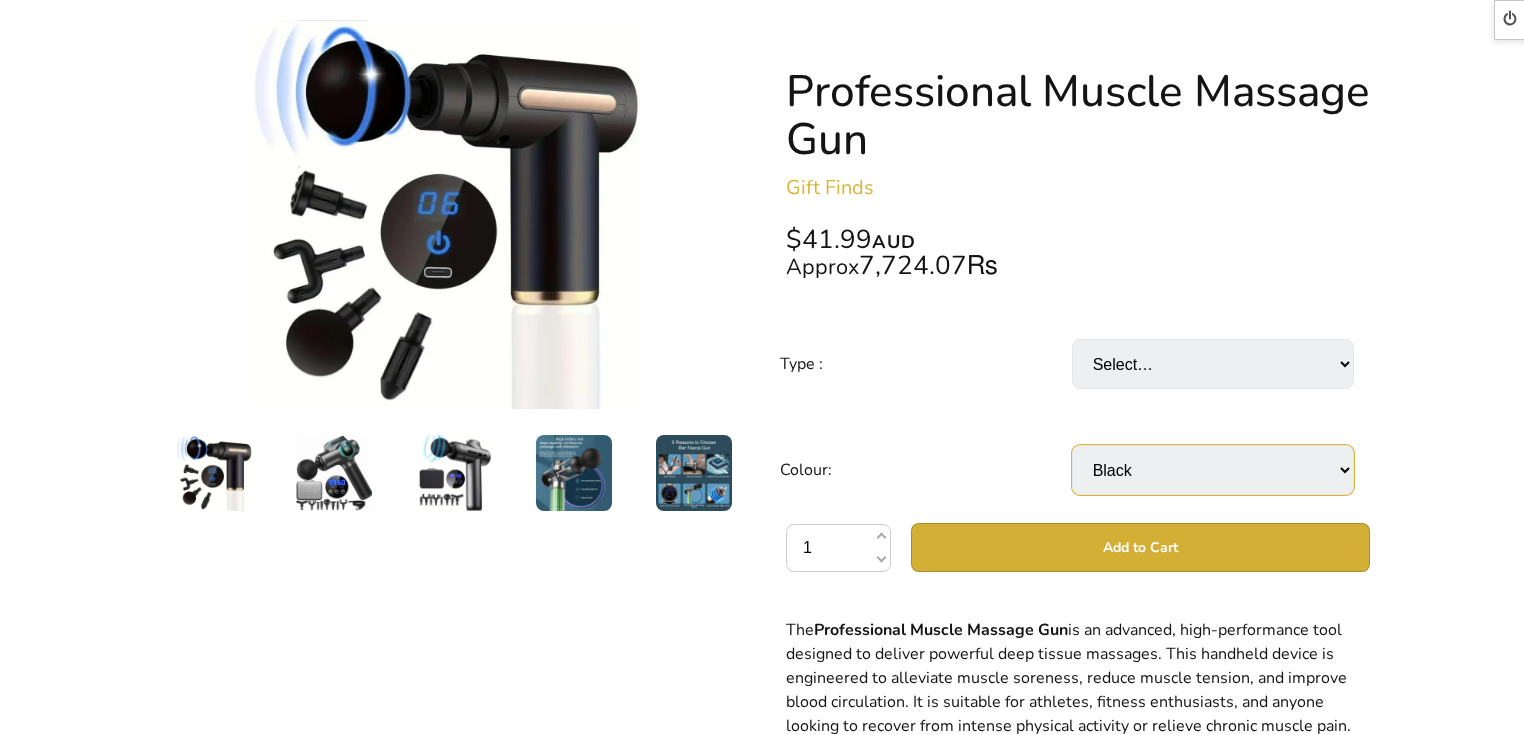 click on "Select…
Black
Grey" at bounding box center (1213, 470) 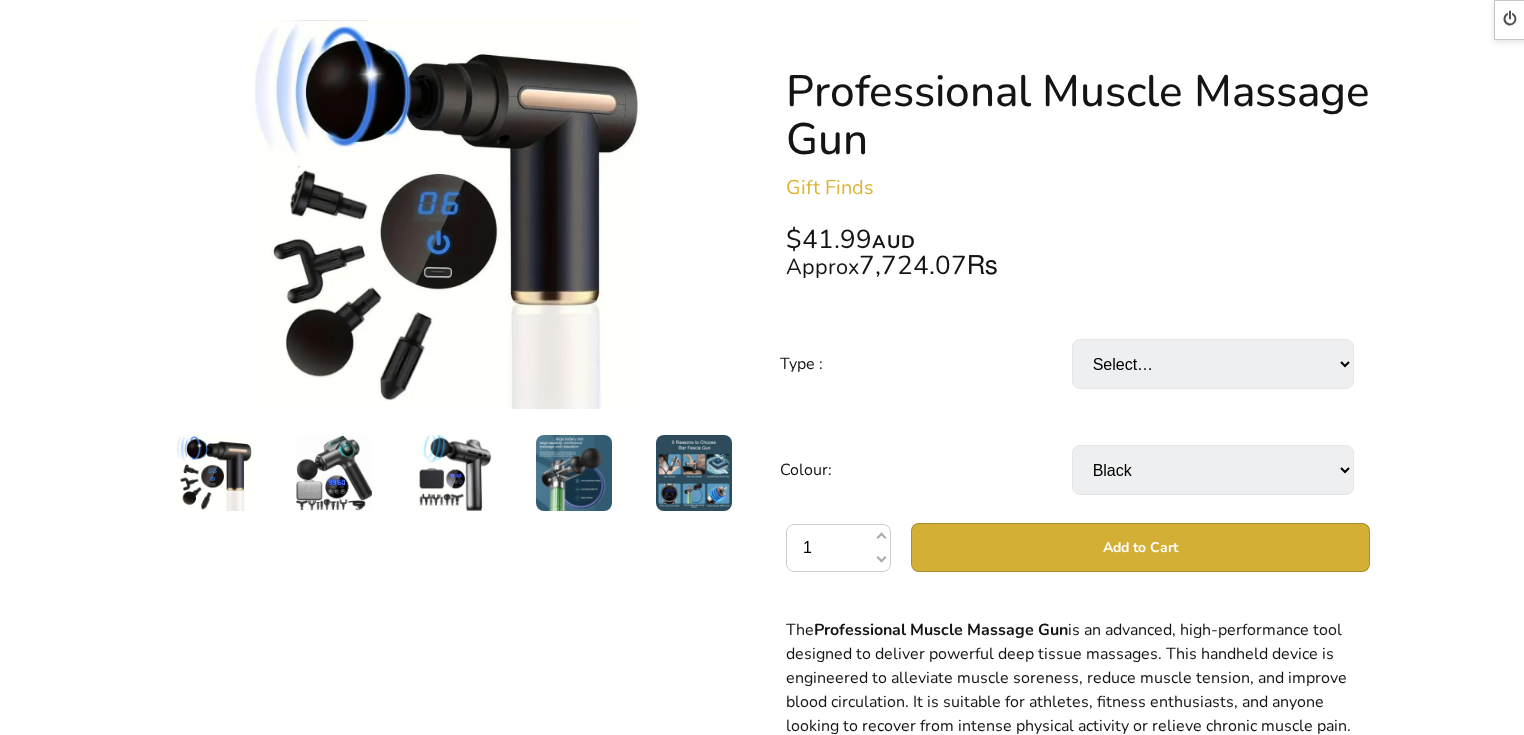 click on "Add to Cart" at bounding box center (1140, 547) 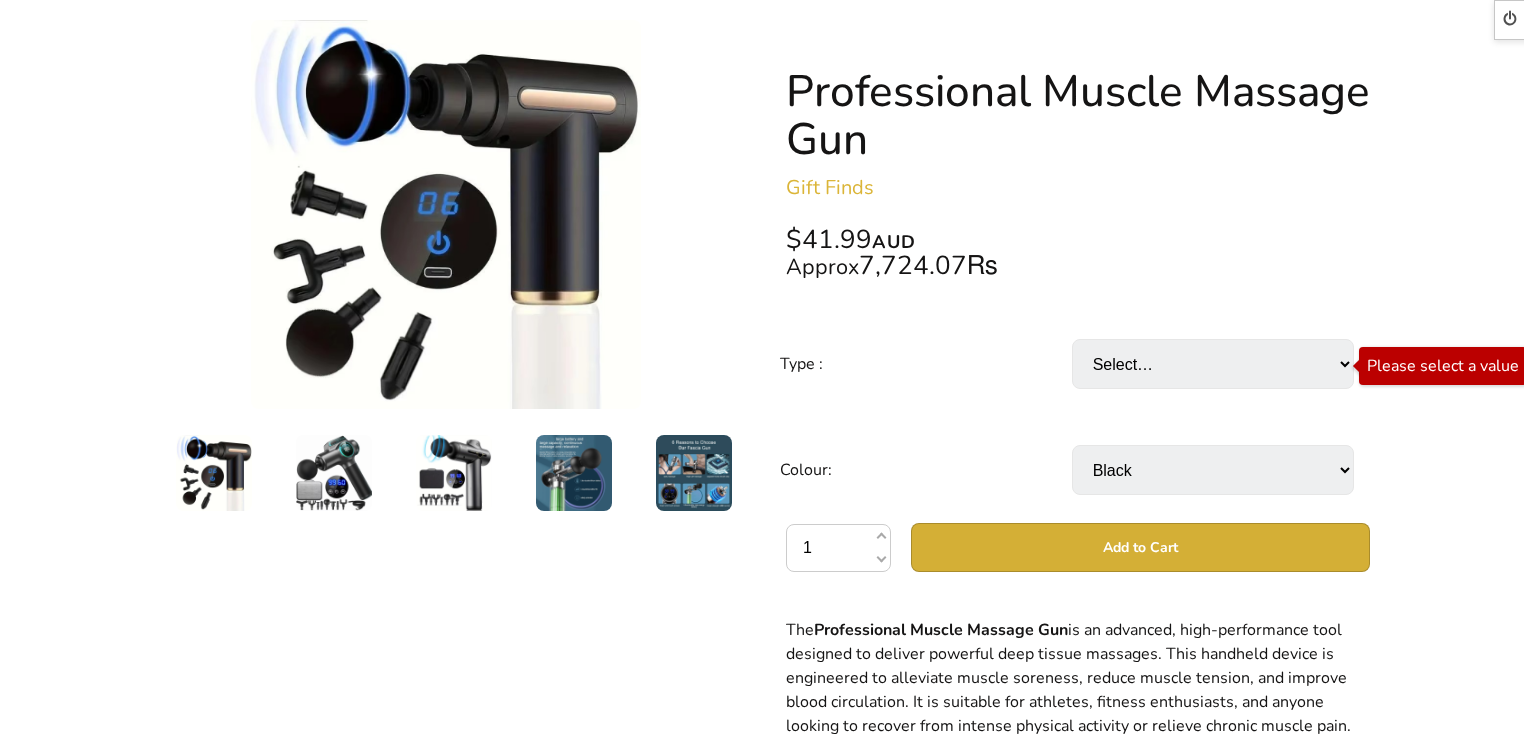 click on "Add to Cart" at bounding box center (1140, 547) 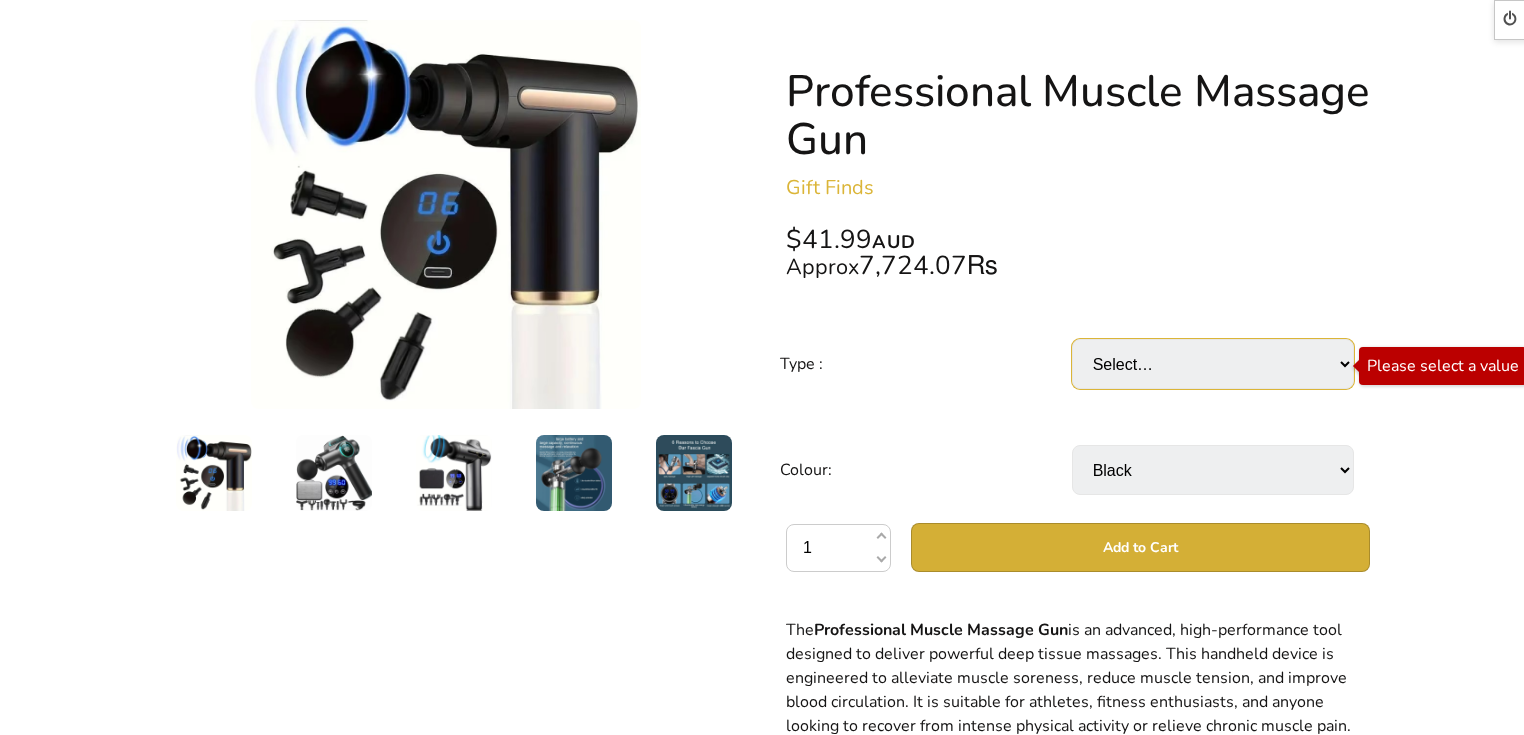 click on "Select…
Small gun
Big Gun (+ $80.00)" at bounding box center (1213, 364) 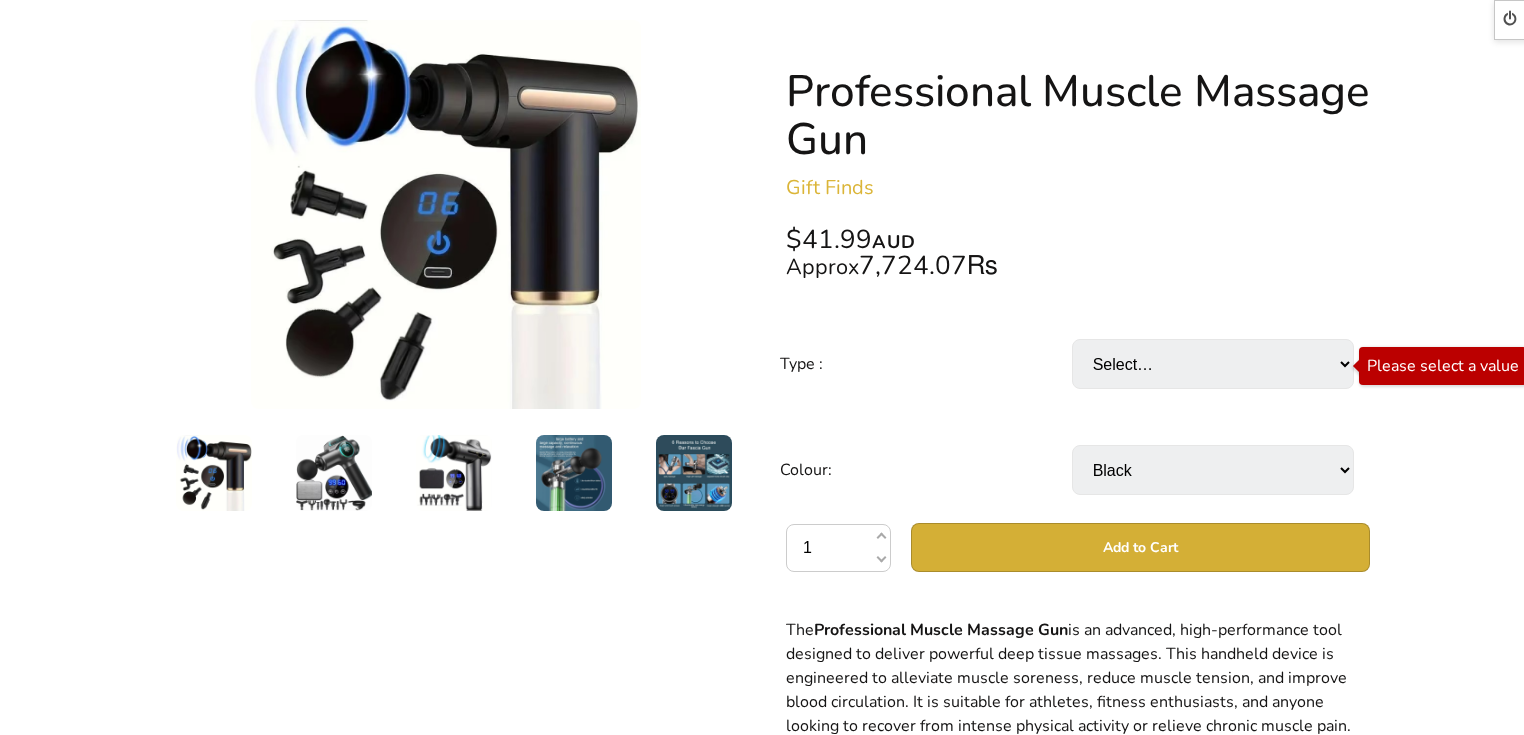 click on "$41.99  AUD Approx  7,724.07₨" at bounding box center (1078, 253) 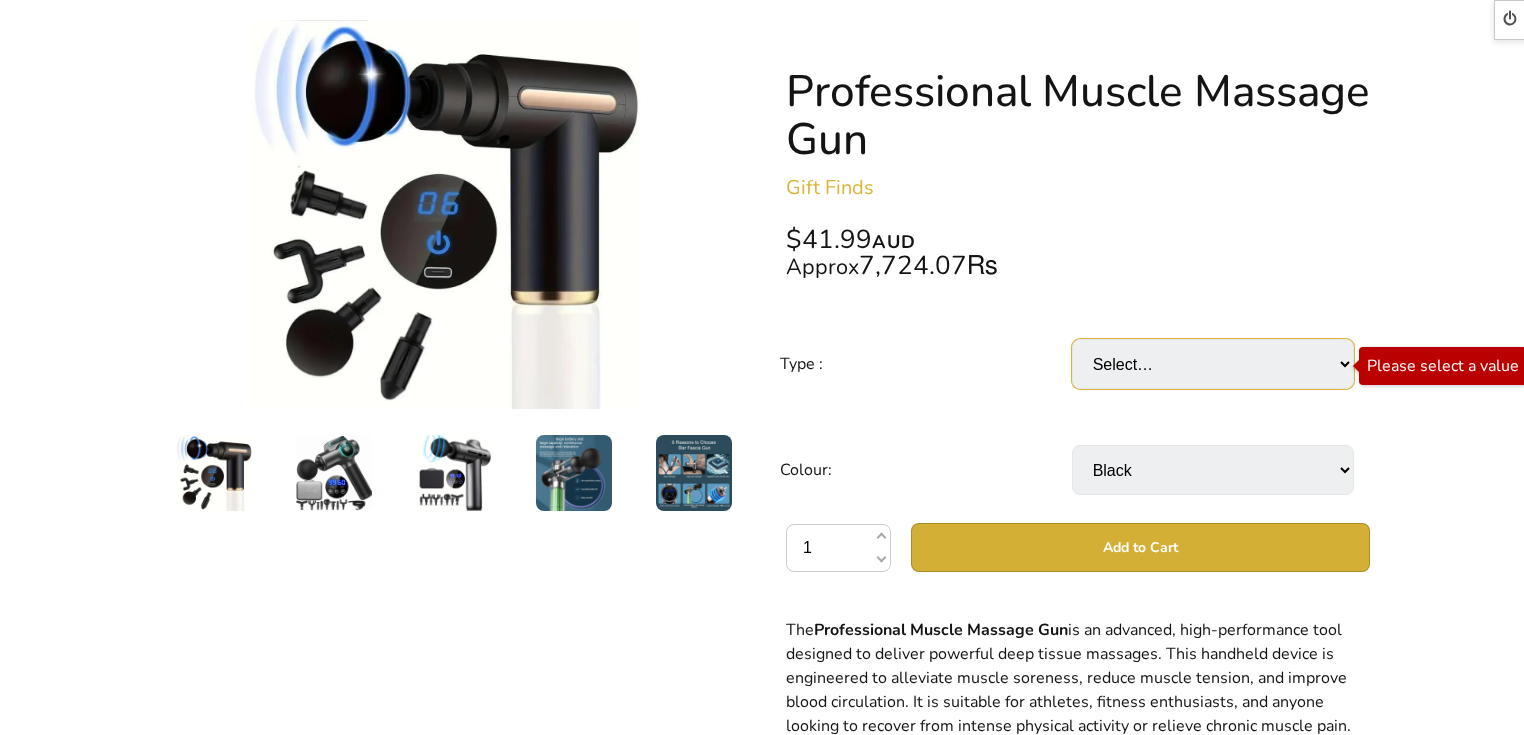 click on "Select…
Small gun
Big Gun (+ $80.00)" at bounding box center [1213, 364] 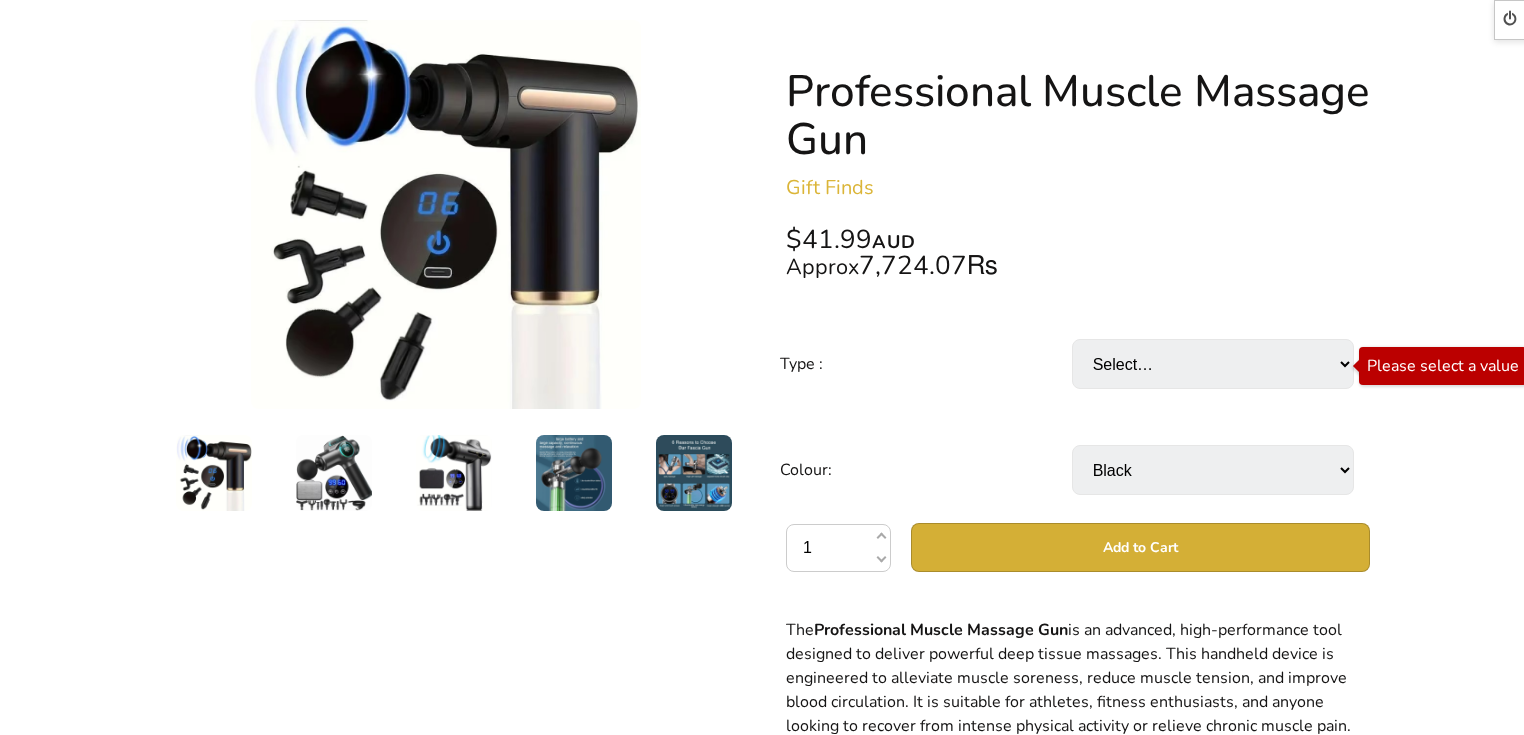 drag, startPoint x: 348, startPoint y: 468, endPoint x: 346, endPoint y: 451, distance: 17.117243 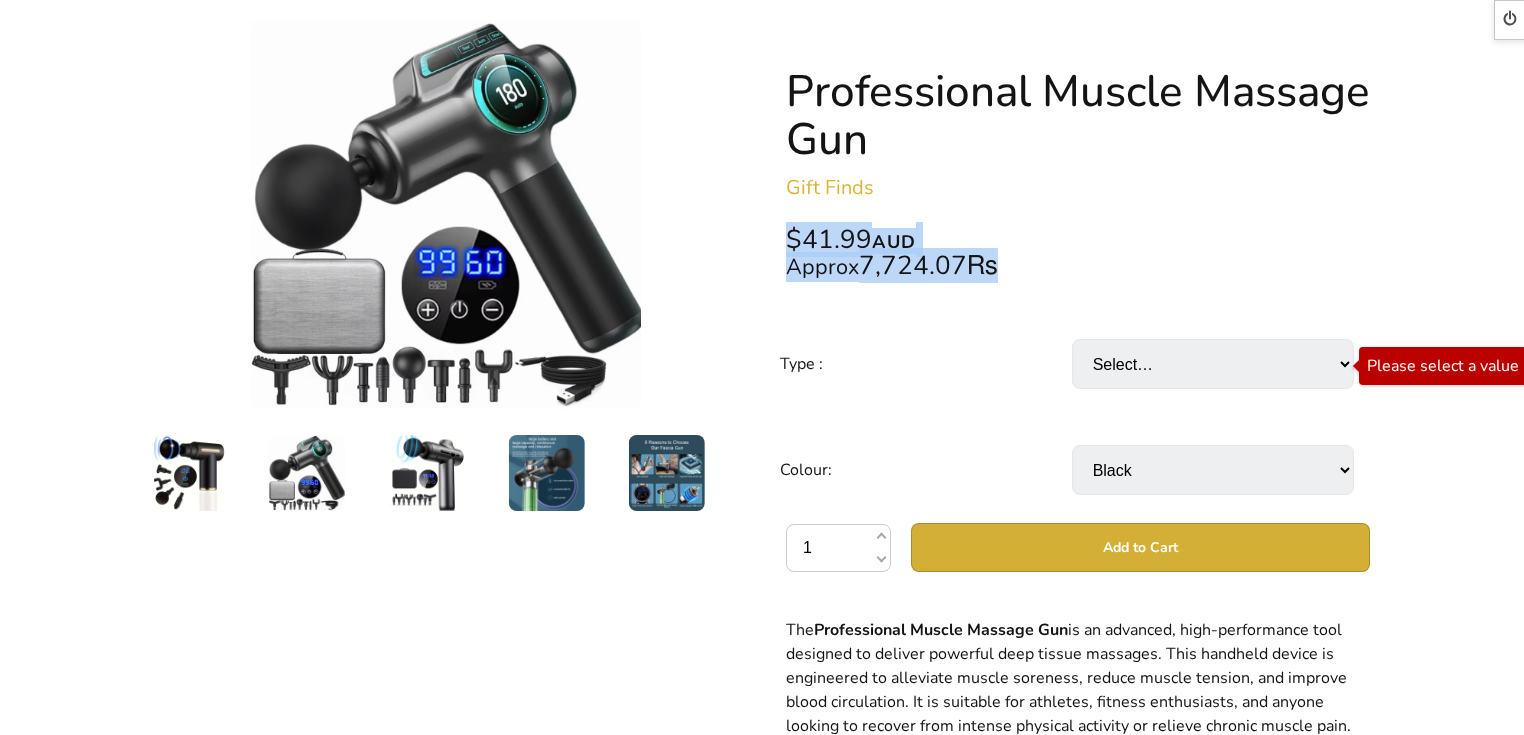 drag, startPoint x: 777, startPoint y: 230, endPoint x: 1040, endPoint y: 251, distance: 263.83707 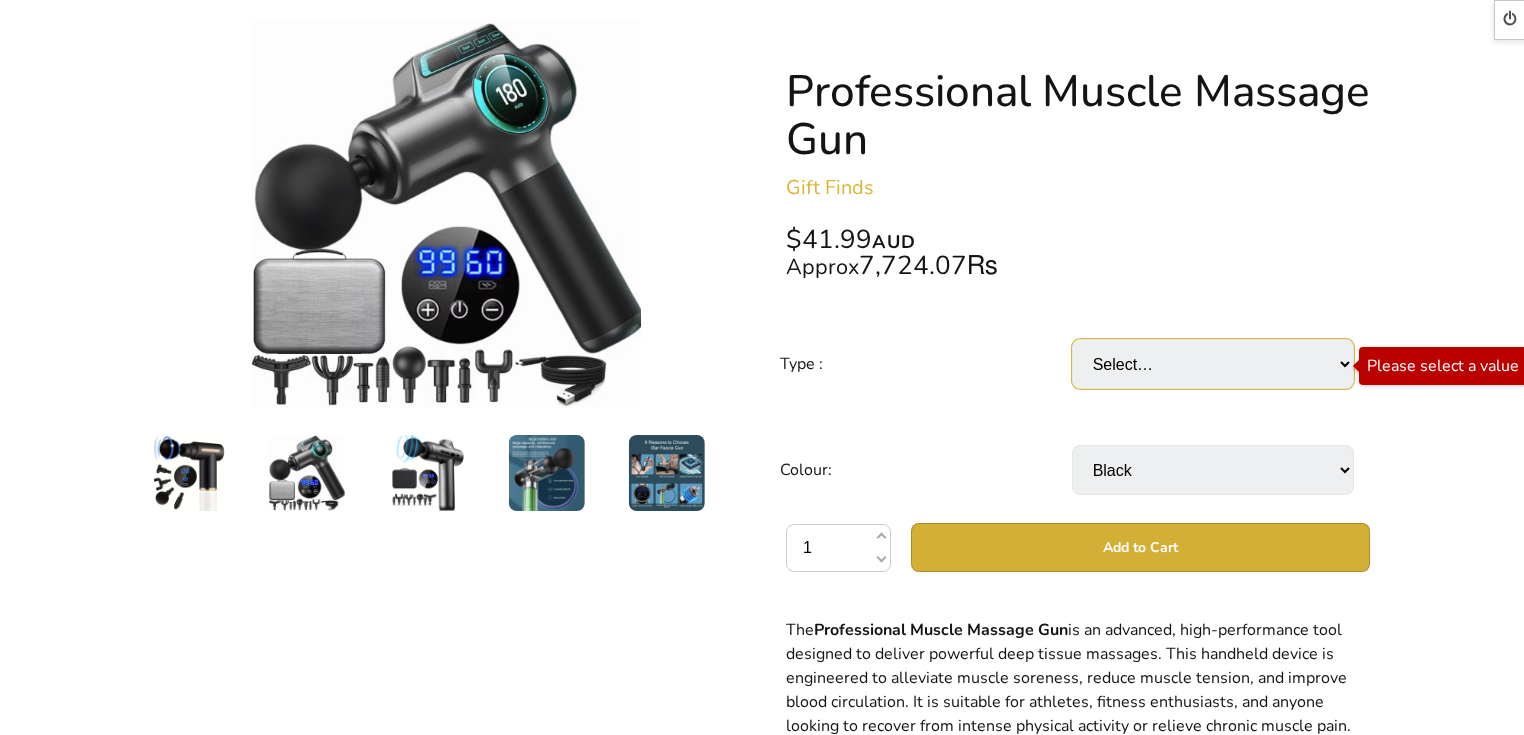 click on "Select…
Small gun
Big Gun (+ $80.00)" at bounding box center (1213, 364) 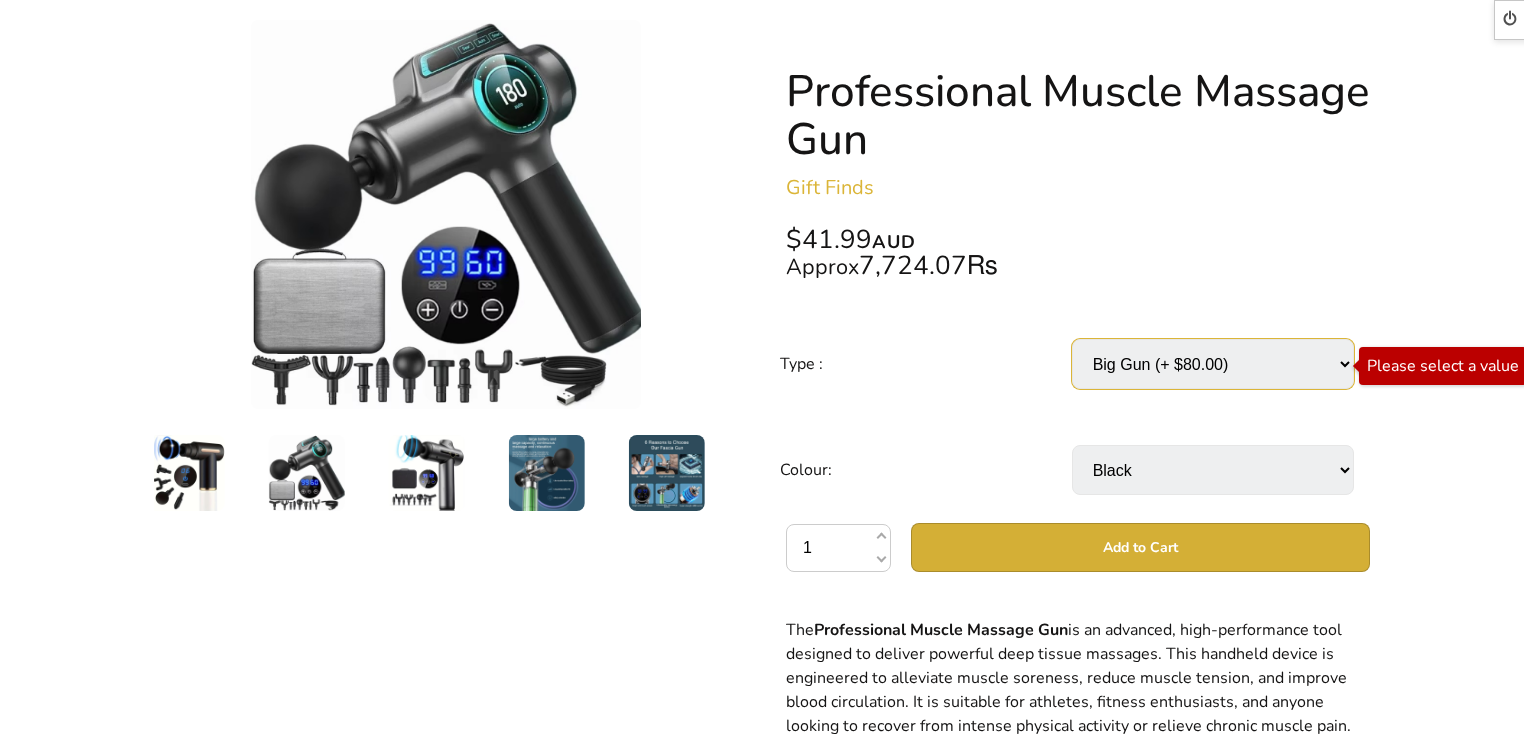click on "Select…
Small gun
Big Gun (+ $80.00)" at bounding box center (1213, 364) 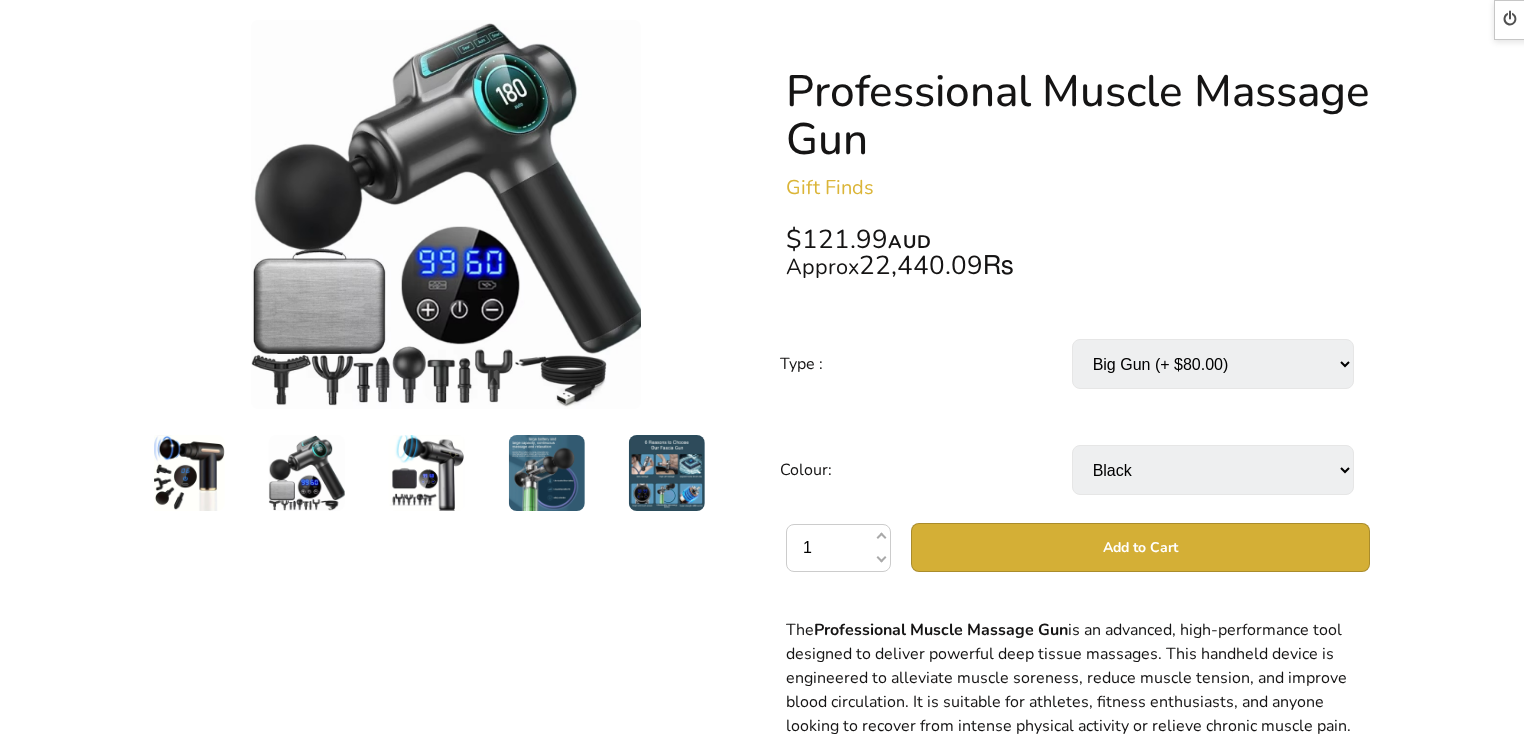 click on "Select…
Small gun
Big Gun (+ $80.00)" at bounding box center [1218, 364] 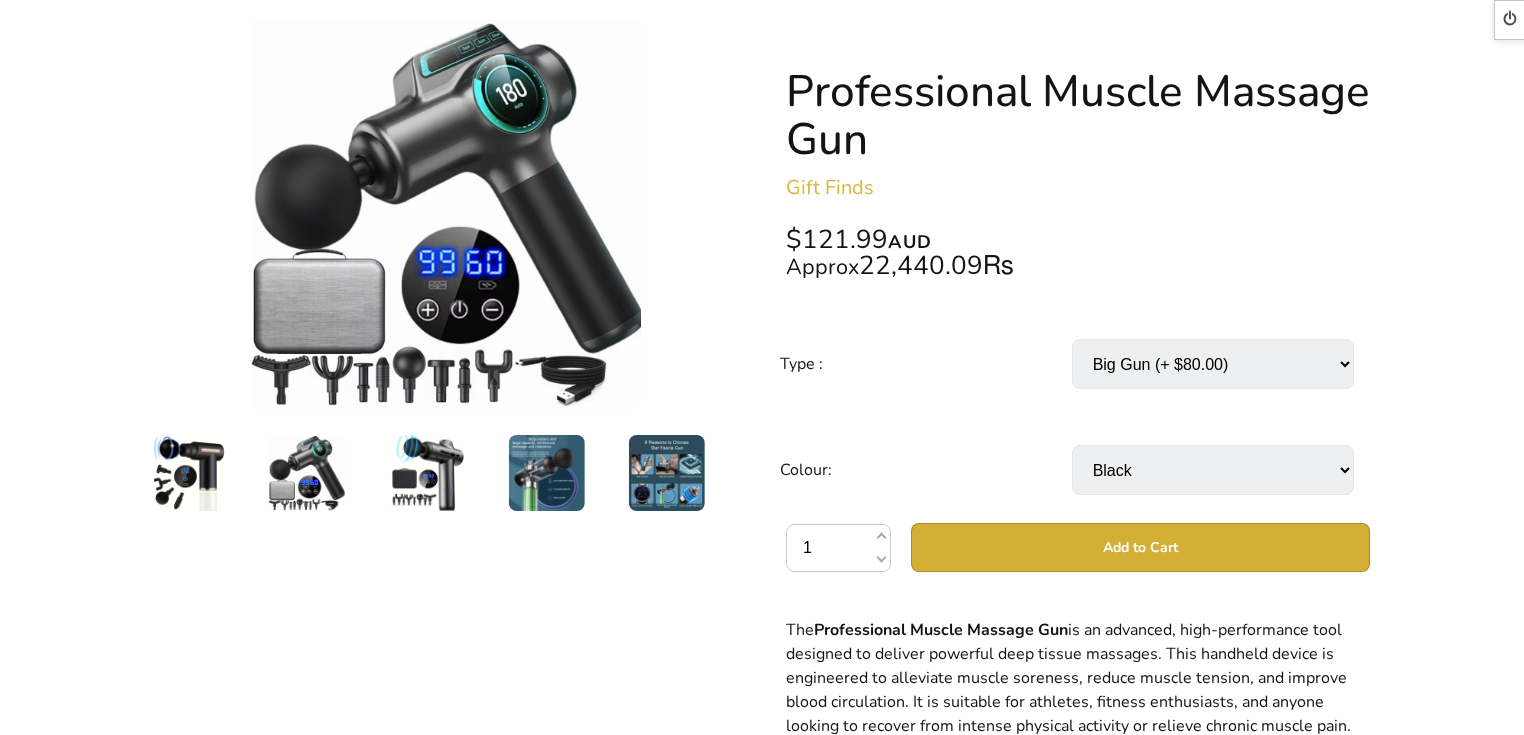 click on "Professional Muscle Massage Gun
Gift Finds
$121.99  AUD Approx  22,440.09₨
Type :
Select…
Small gun
Big Gun (+ $80.00)
Colour:
Select…
Black
Grey
1
Add to Cart" at bounding box center (1078, 582) 